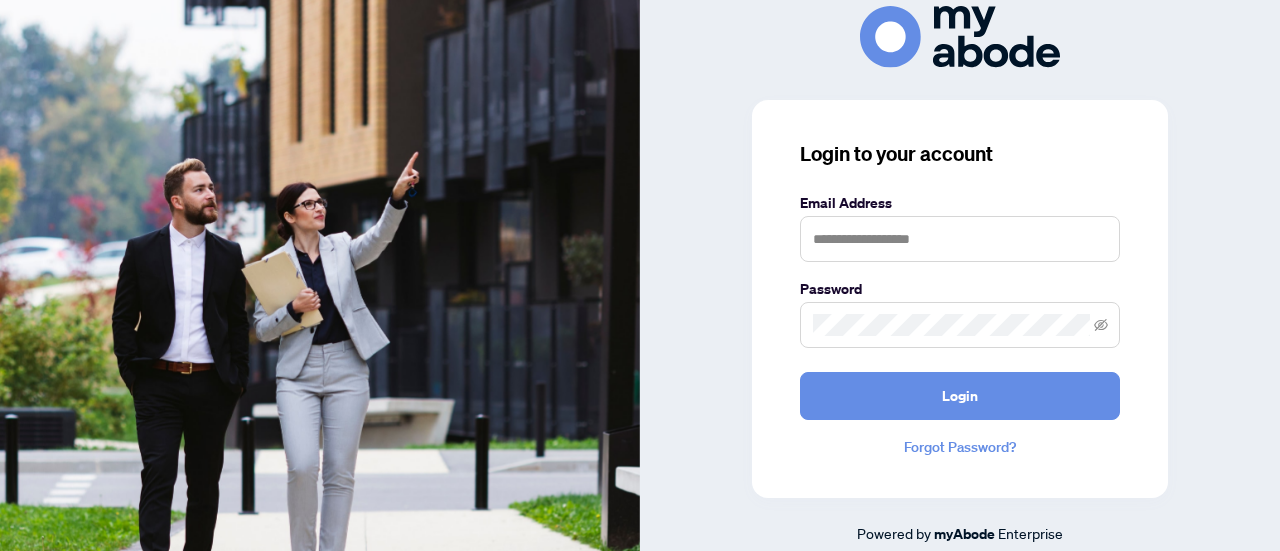 scroll, scrollTop: 0, scrollLeft: 0, axis: both 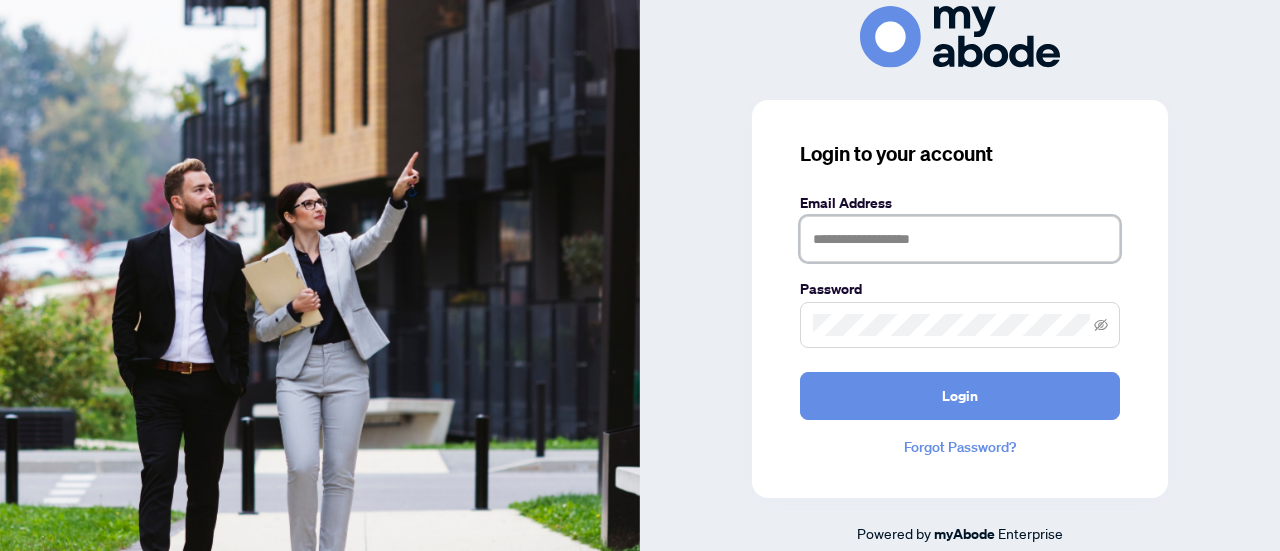 click at bounding box center [960, 239] 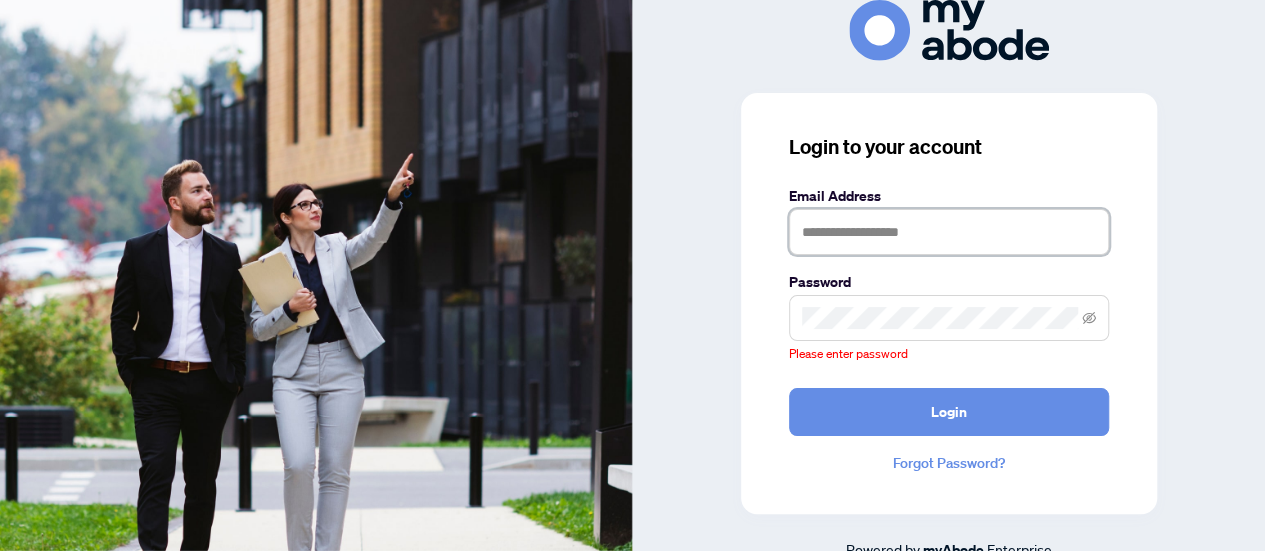 type on "**********" 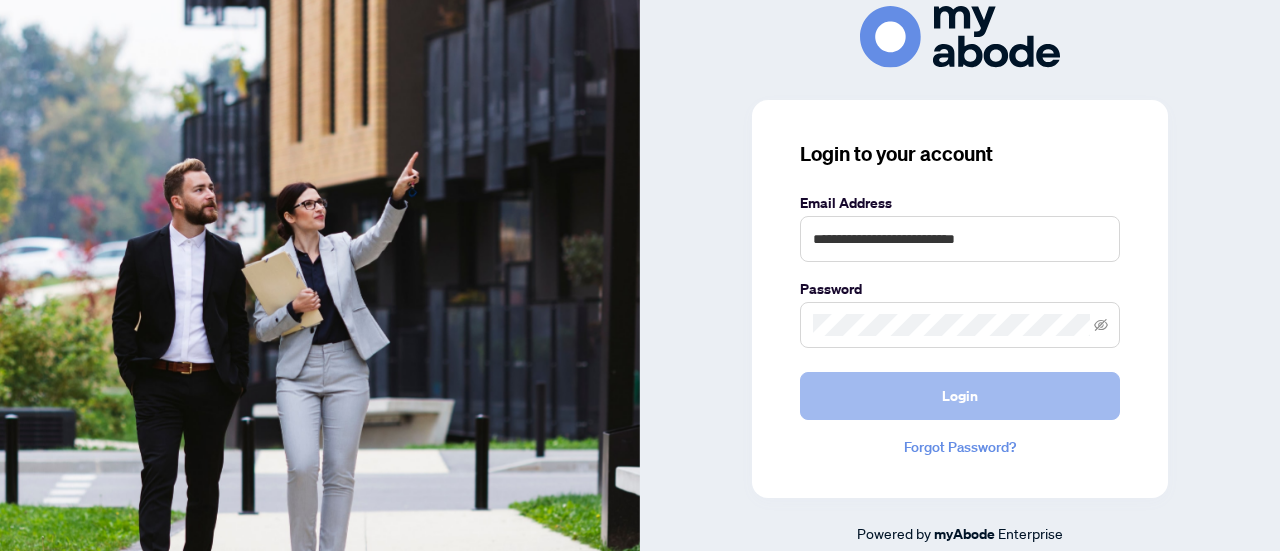 click on "Login" at bounding box center (960, 396) 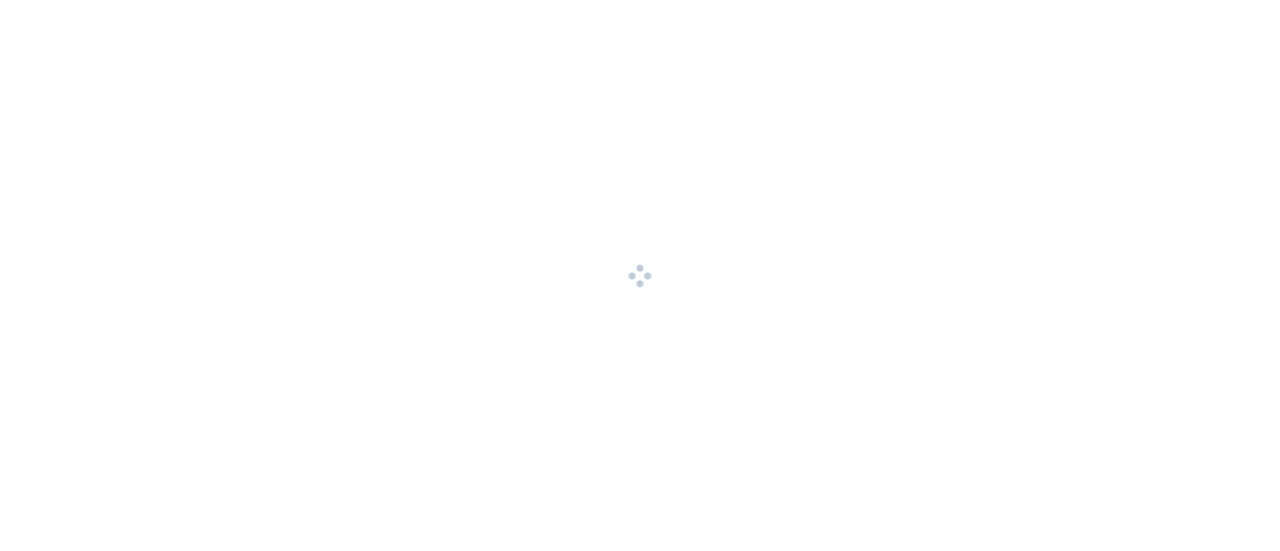 scroll, scrollTop: 0, scrollLeft: 0, axis: both 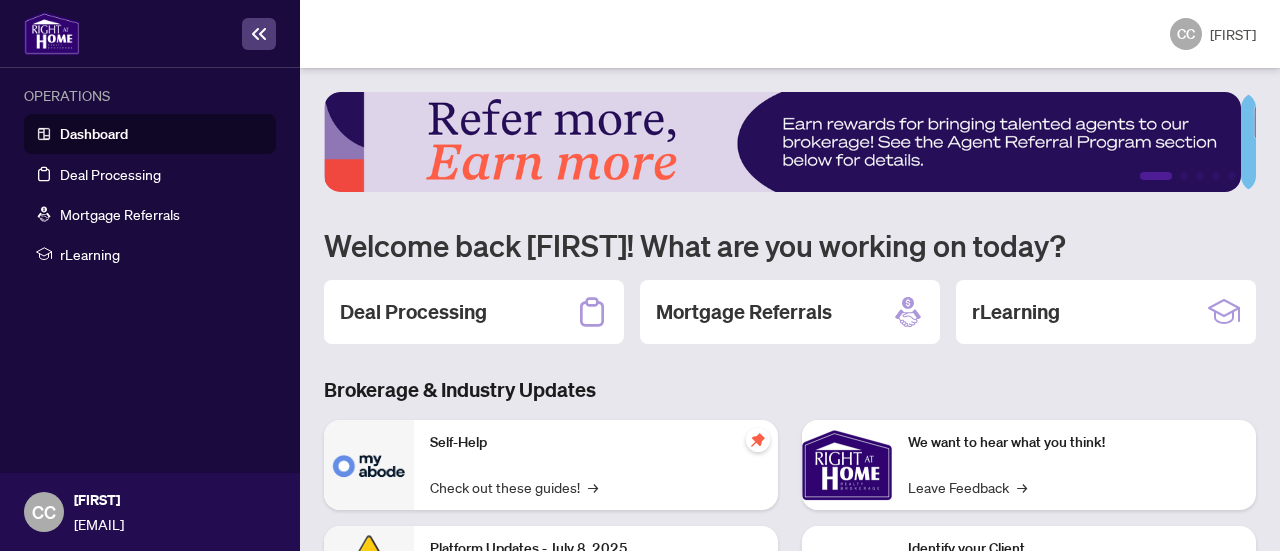 click on "Dashboard" at bounding box center [94, 134] 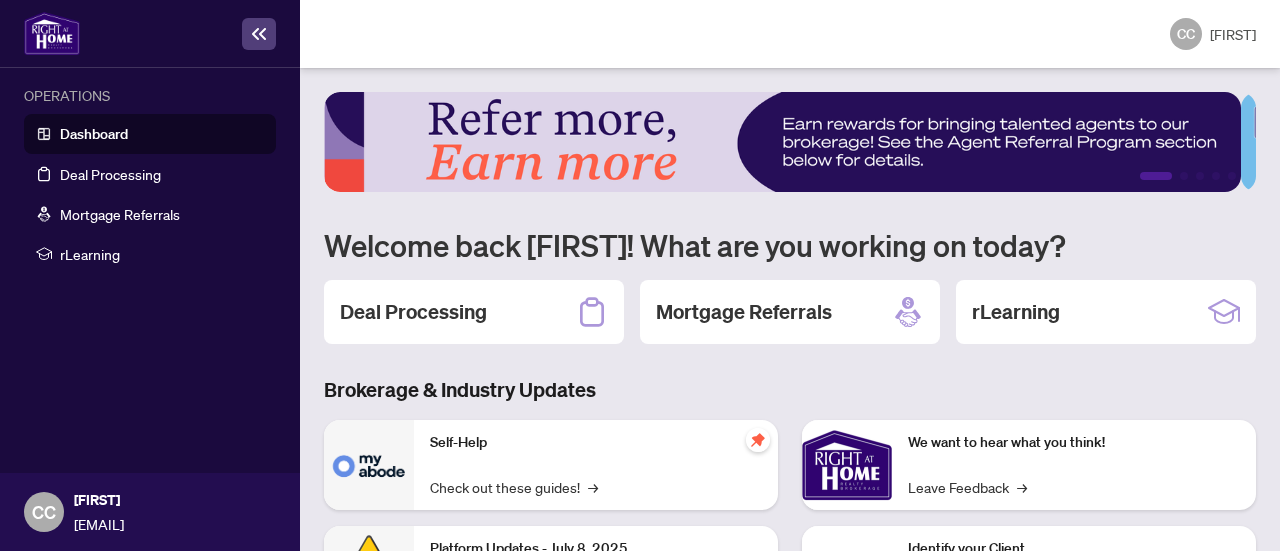 click on "Dashboard" at bounding box center [94, 134] 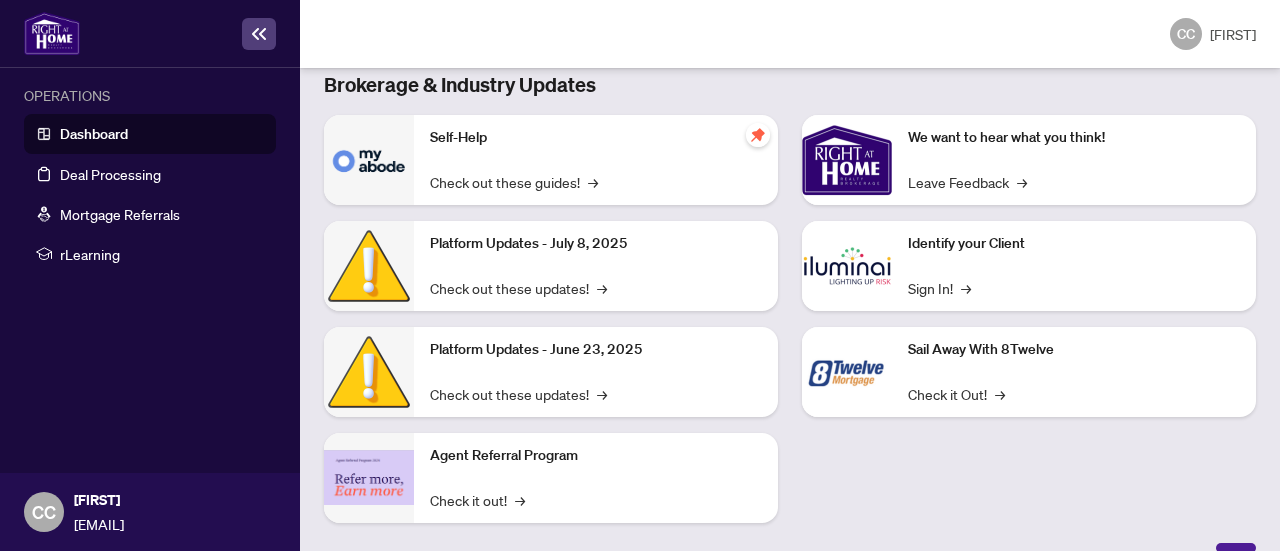 scroll, scrollTop: 0, scrollLeft: 0, axis: both 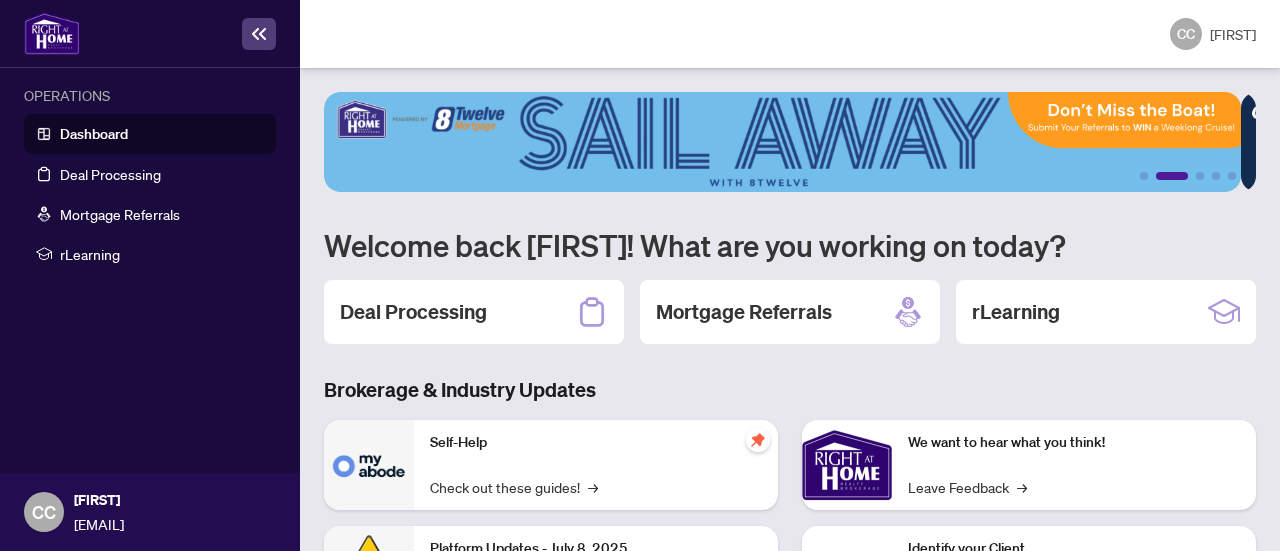 click 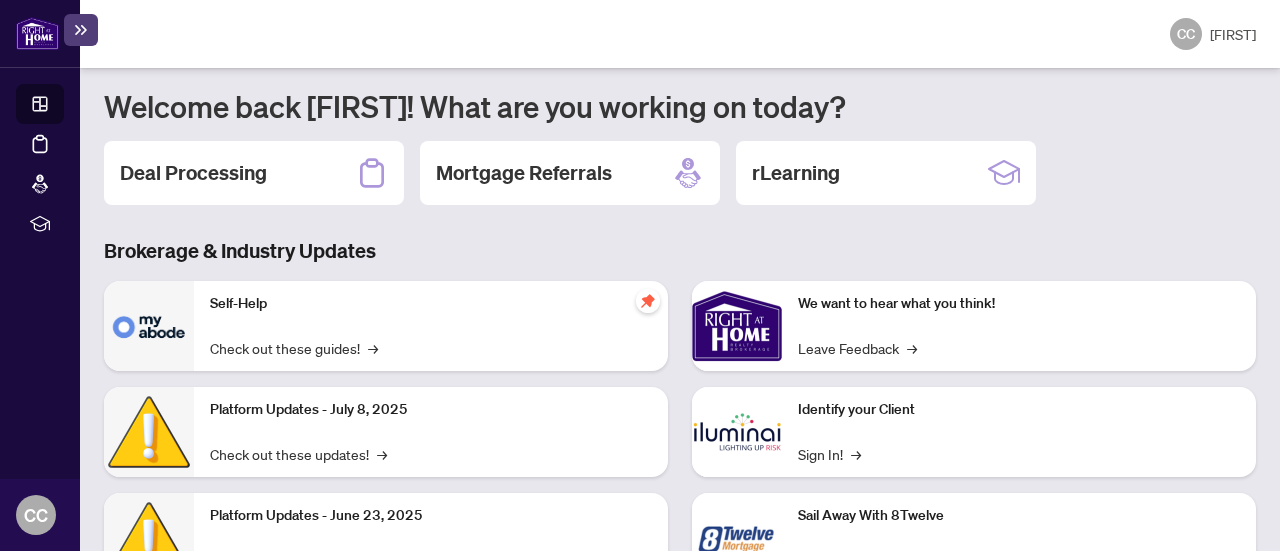 scroll, scrollTop: 0, scrollLeft: 0, axis: both 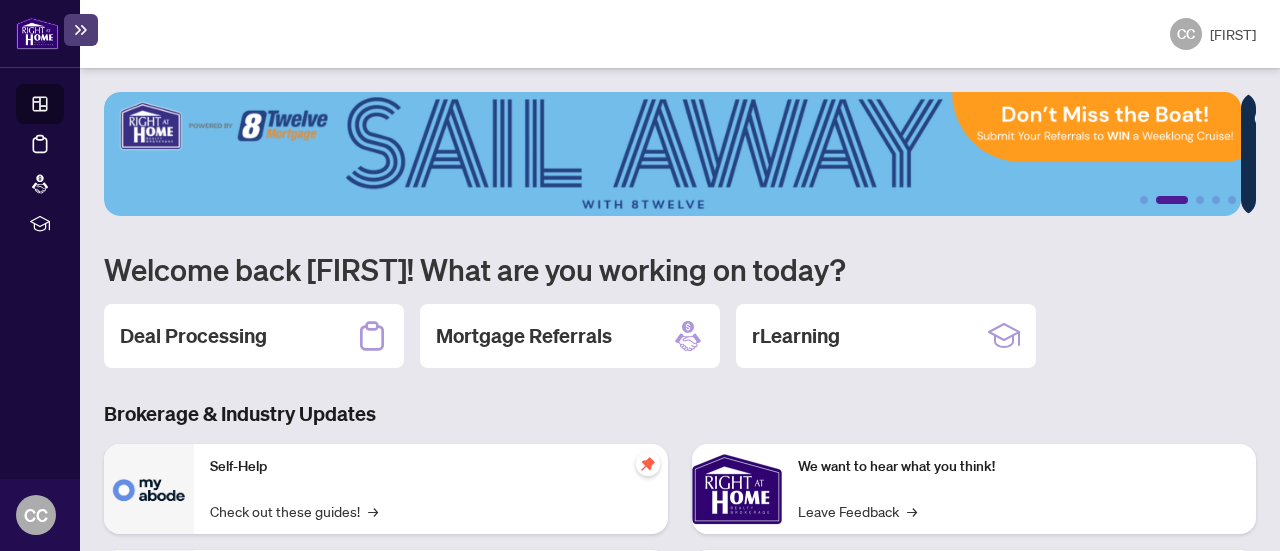 click 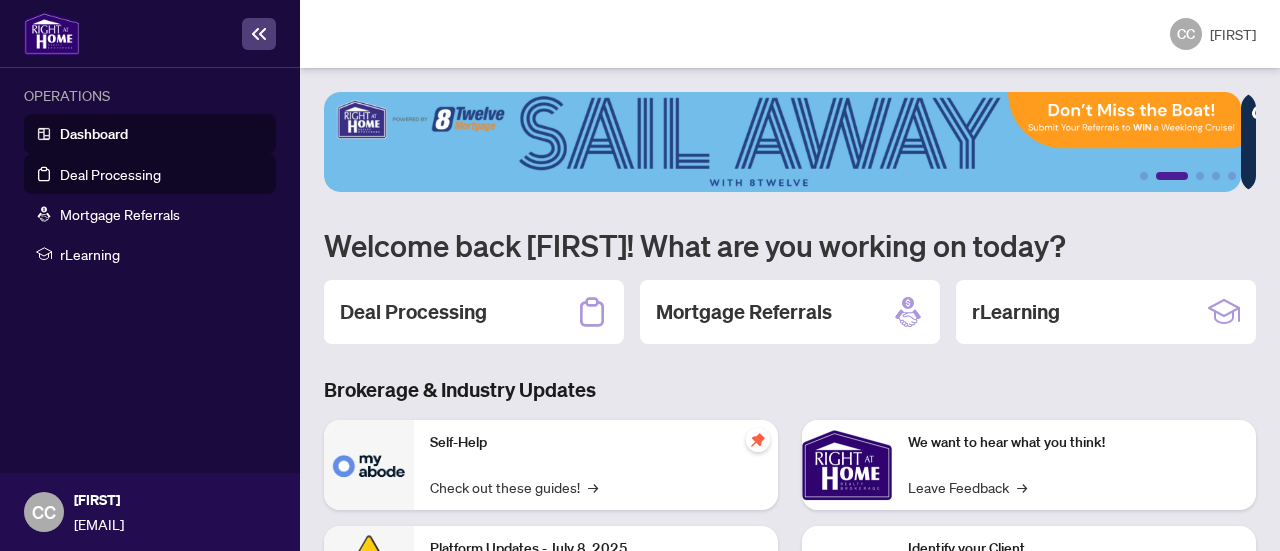 click on "Deal Processing" at bounding box center [110, 174] 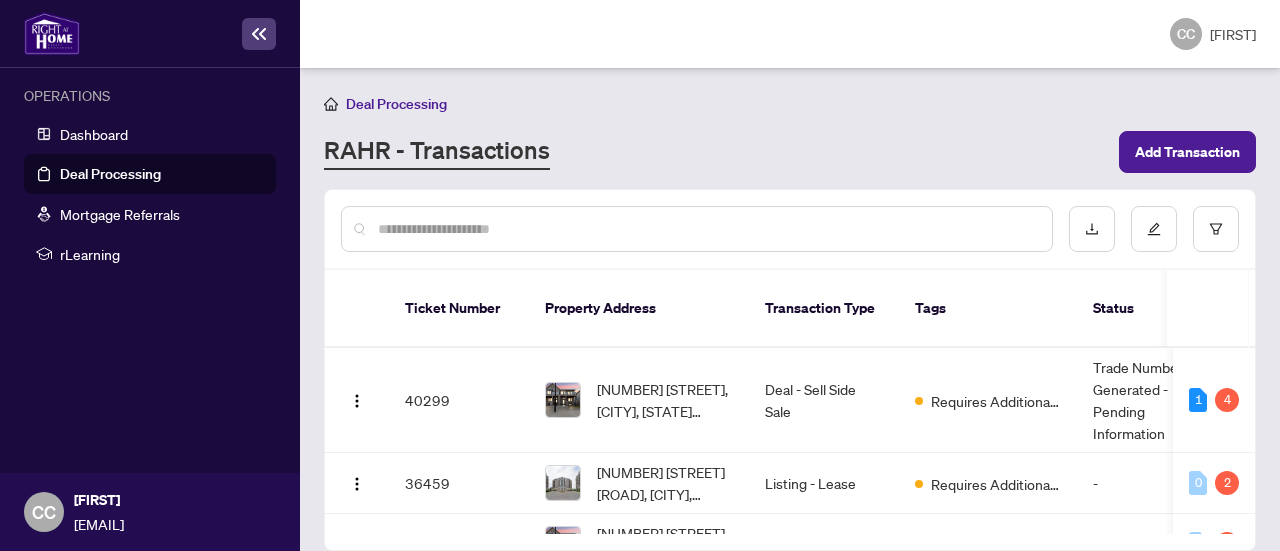 click on "4" at bounding box center (1227, 400) 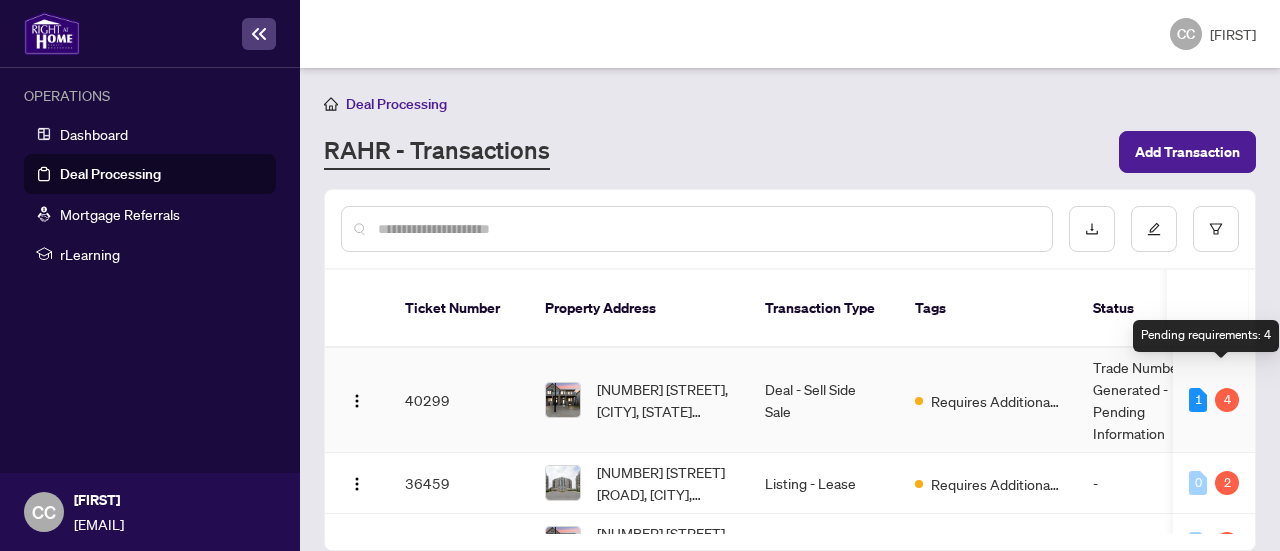 click on "Requires Additional Docs" at bounding box center [988, 400] 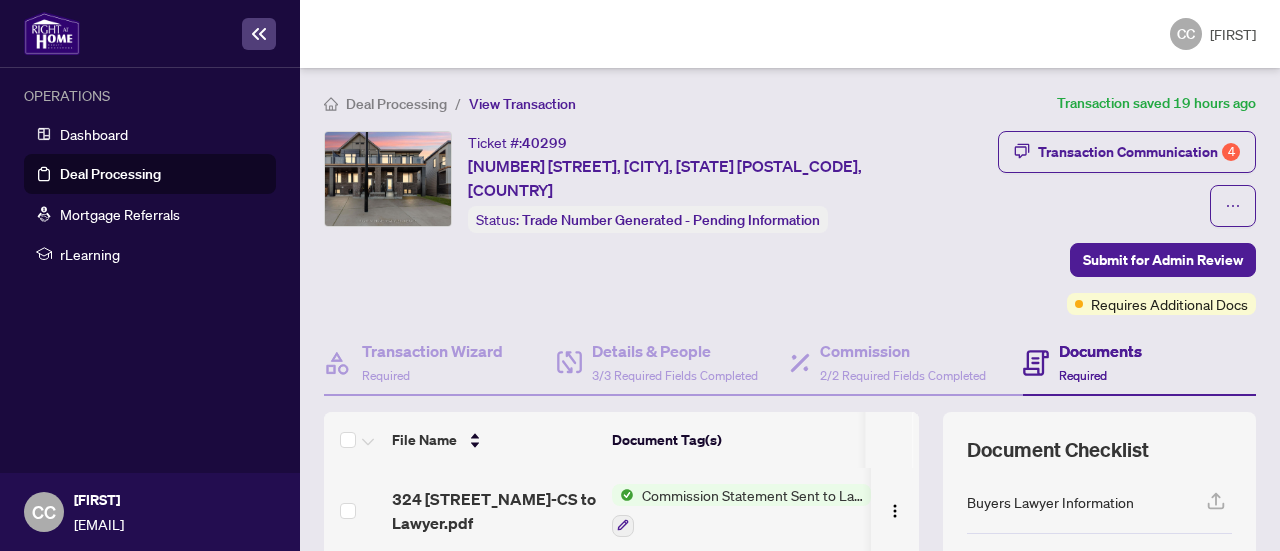 scroll, scrollTop: 0, scrollLeft: 0, axis: both 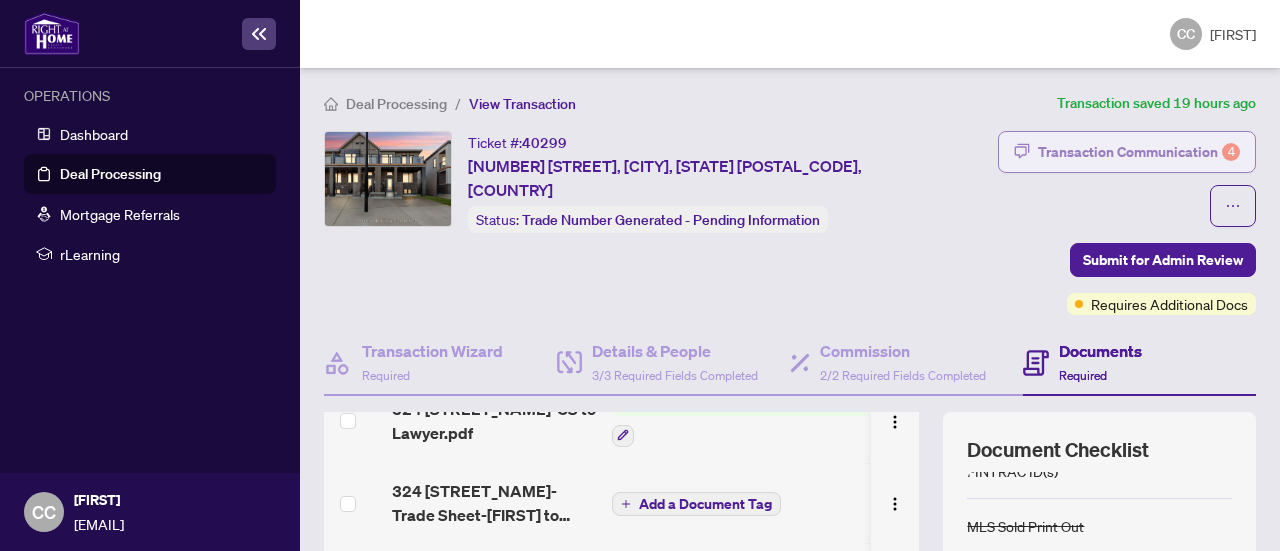 click on "Transaction Communication 4" at bounding box center (1139, 152) 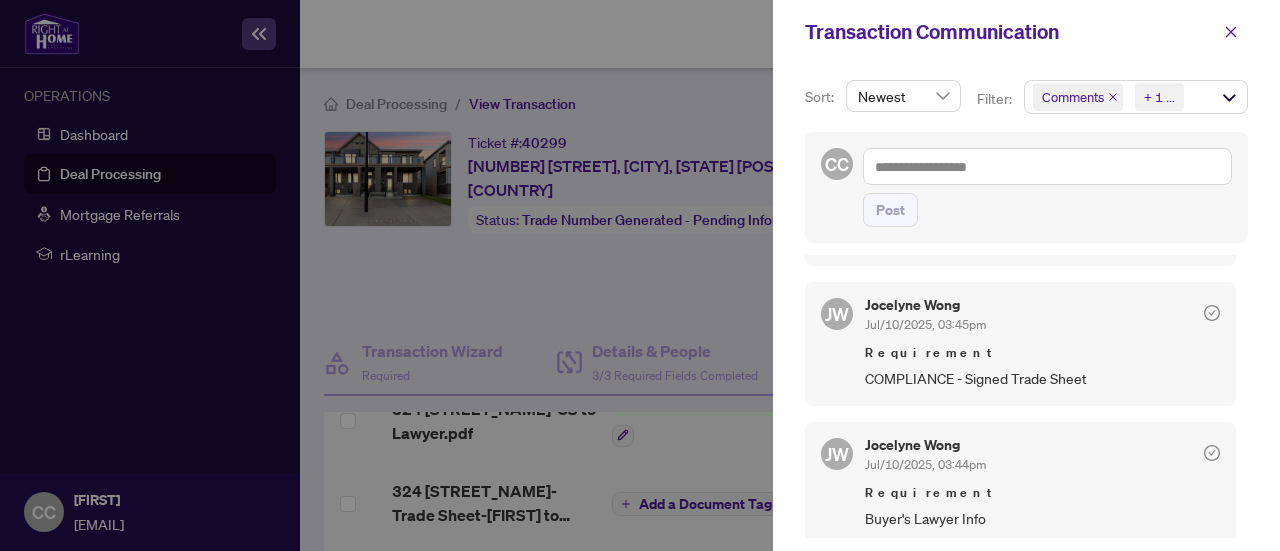 scroll, scrollTop: 290, scrollLeft: 0, axis: vertical 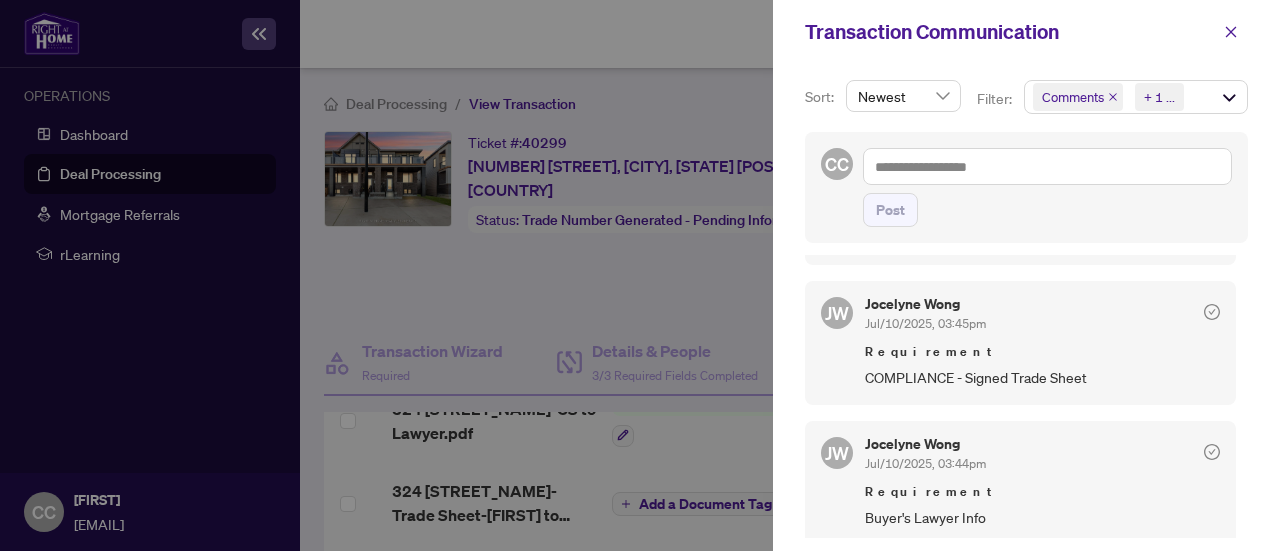 click on "COMPLIANCE - Signed Trade Sheet" at bounding box center (1042, 377) 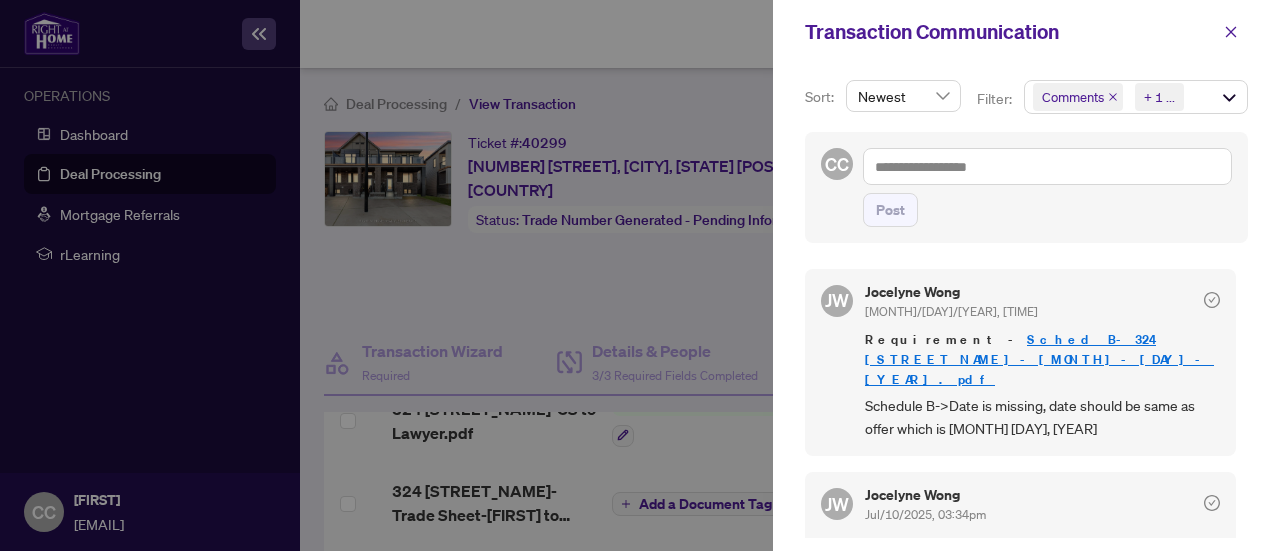 scroll, scrollTop: 588, scrollLeft: 0, axis: vertical 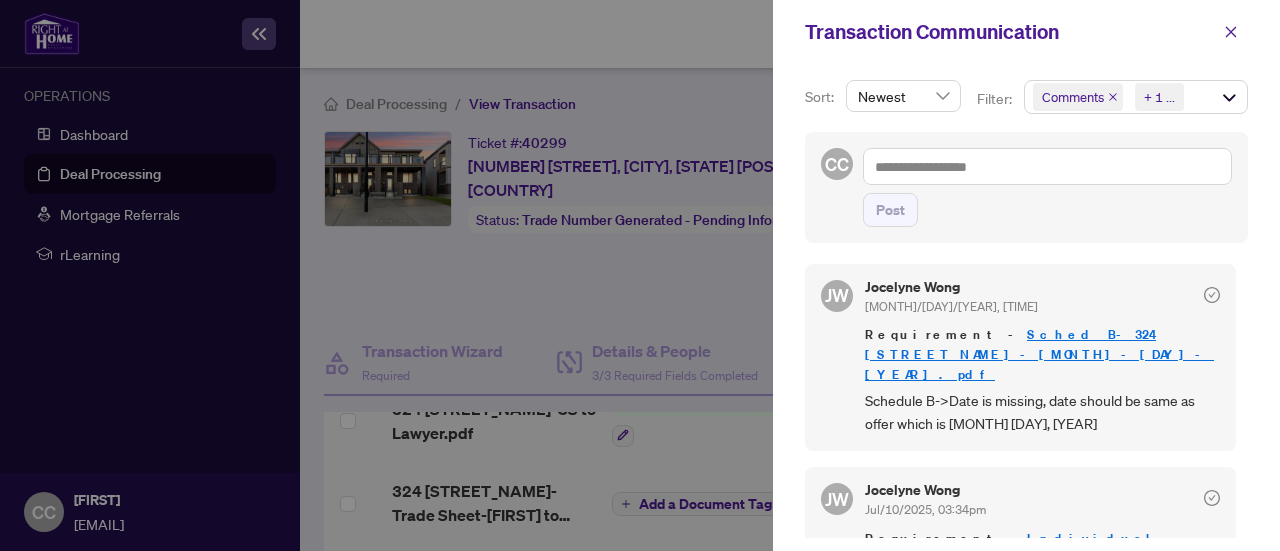 click at bounding box center [640, 275] 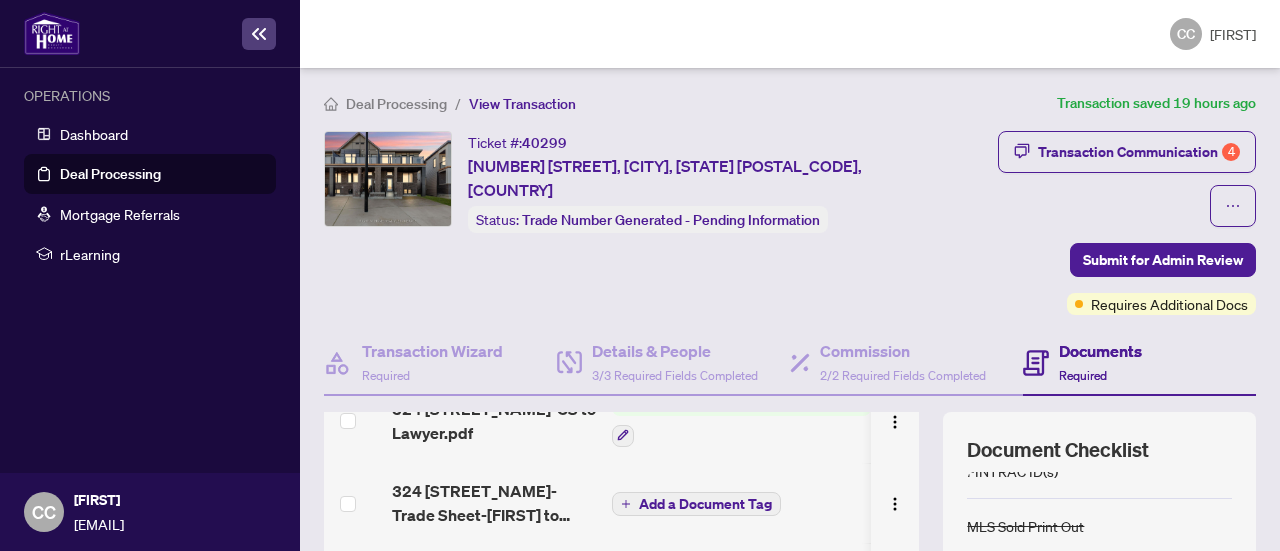 click at bounding box center [640, 275] 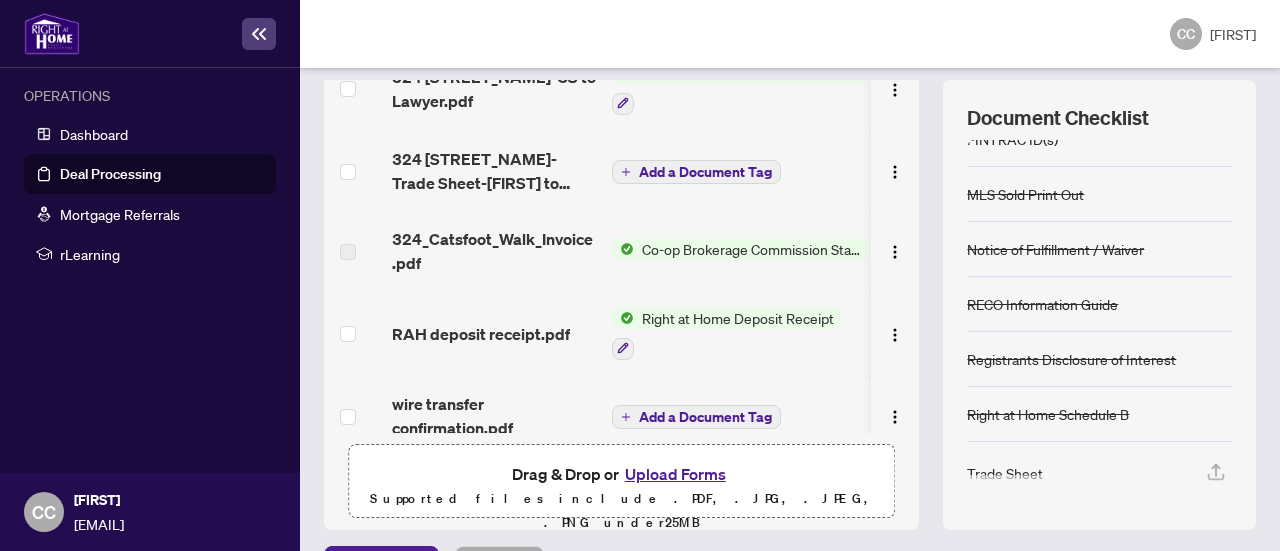 scroll, scrollTop: 335, scrollLeft: 0, axis: vertical 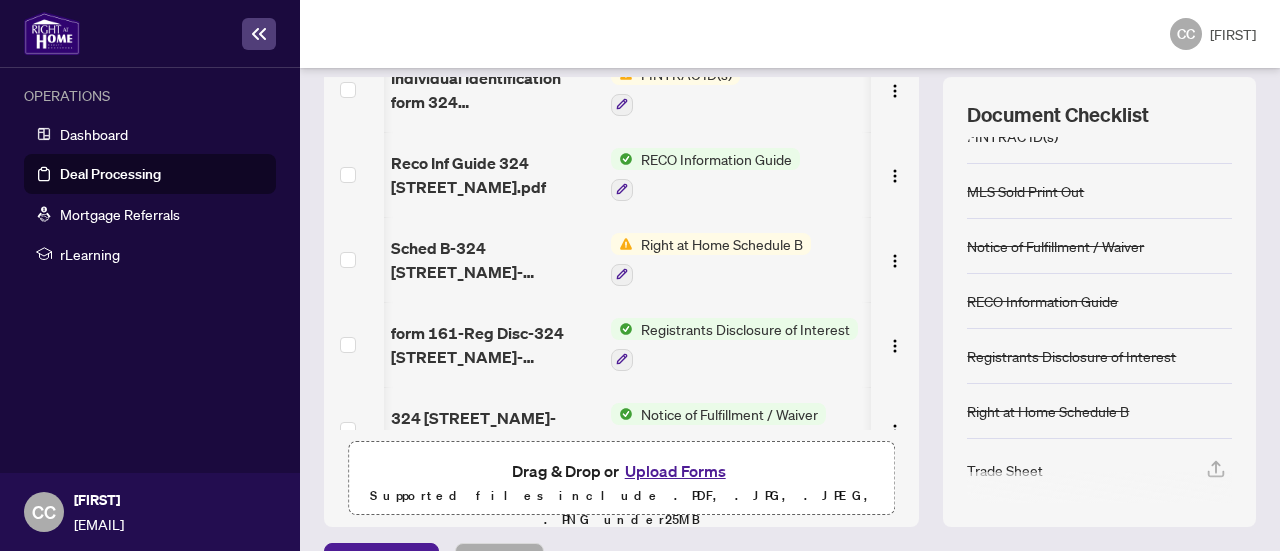 click on "Sched B-324 Catsfoot Walk-June-19-2025.pdf" at bounding box center [493, 260] 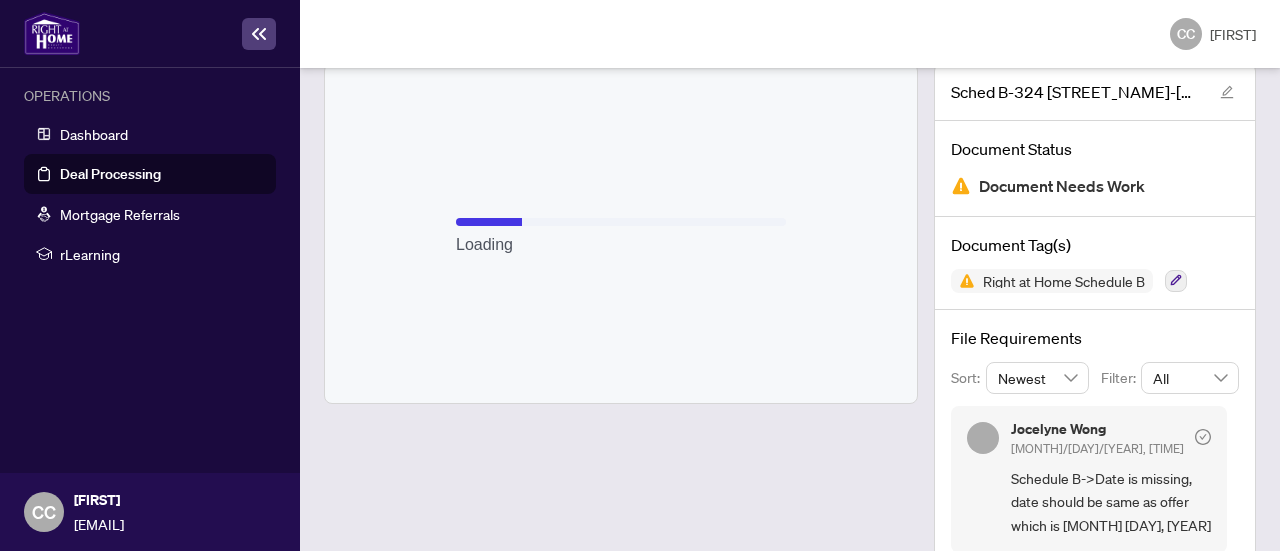 scroll, scrollTop: 162, scrollLeft: 0, axis: vertical 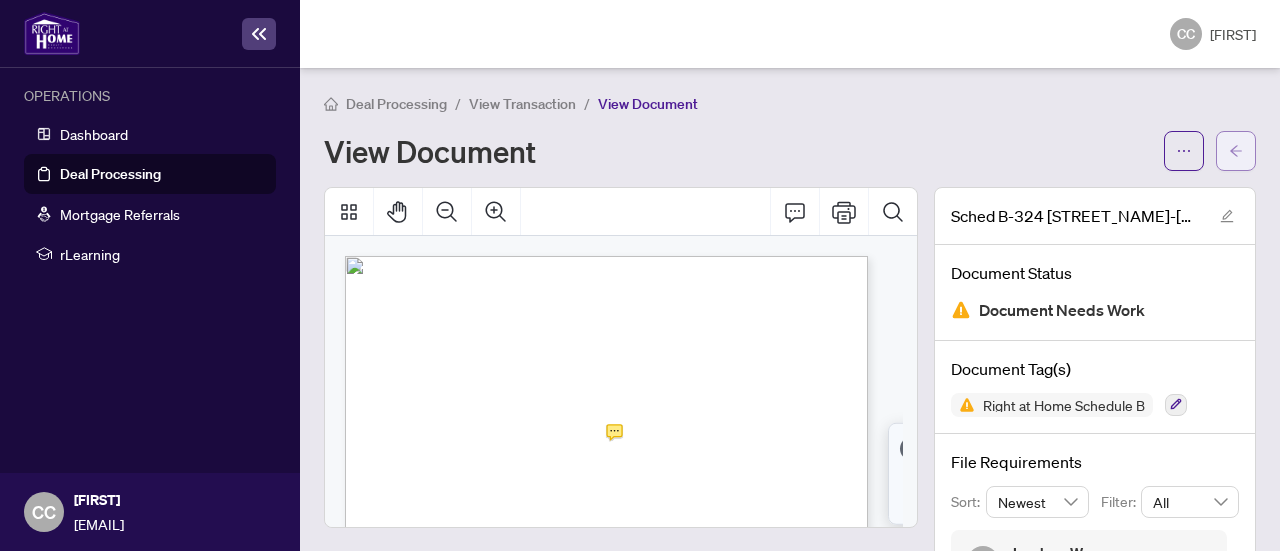 click 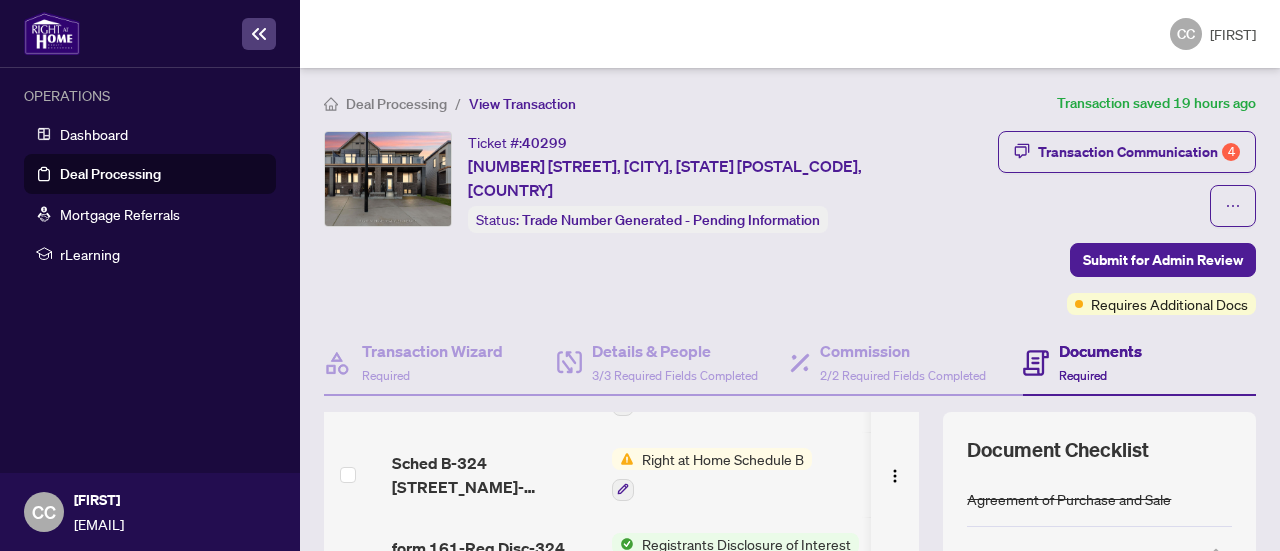 scroll, scrollTop: 876, scrollLeft: 0, axis: vertical 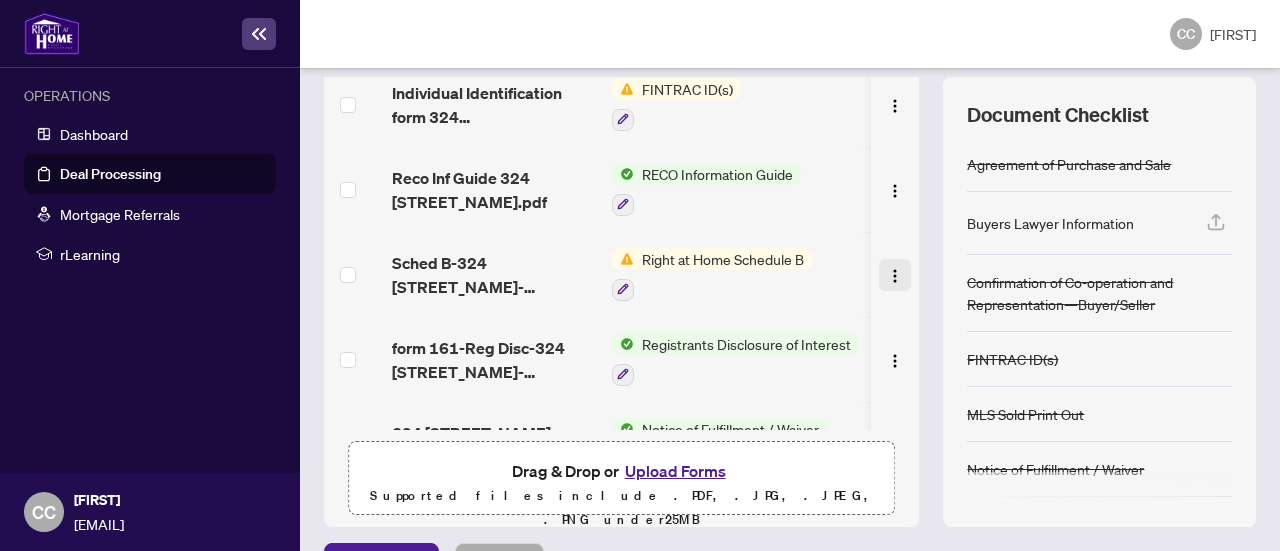 click at bounding box center [895, 276] 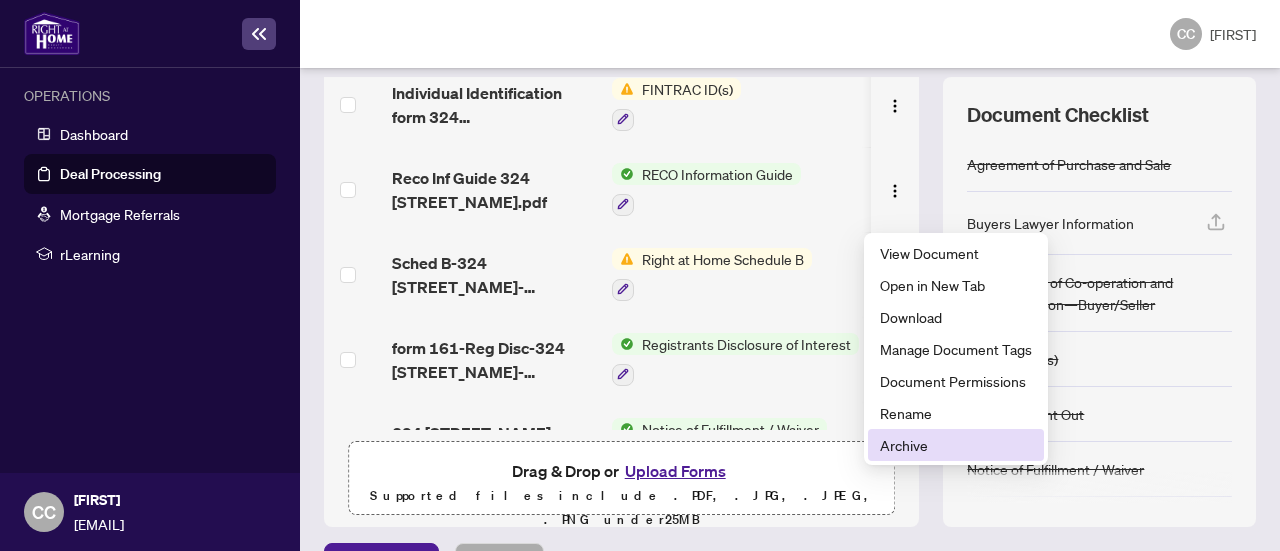 click on "Archive" at bounding box center [956, 445] 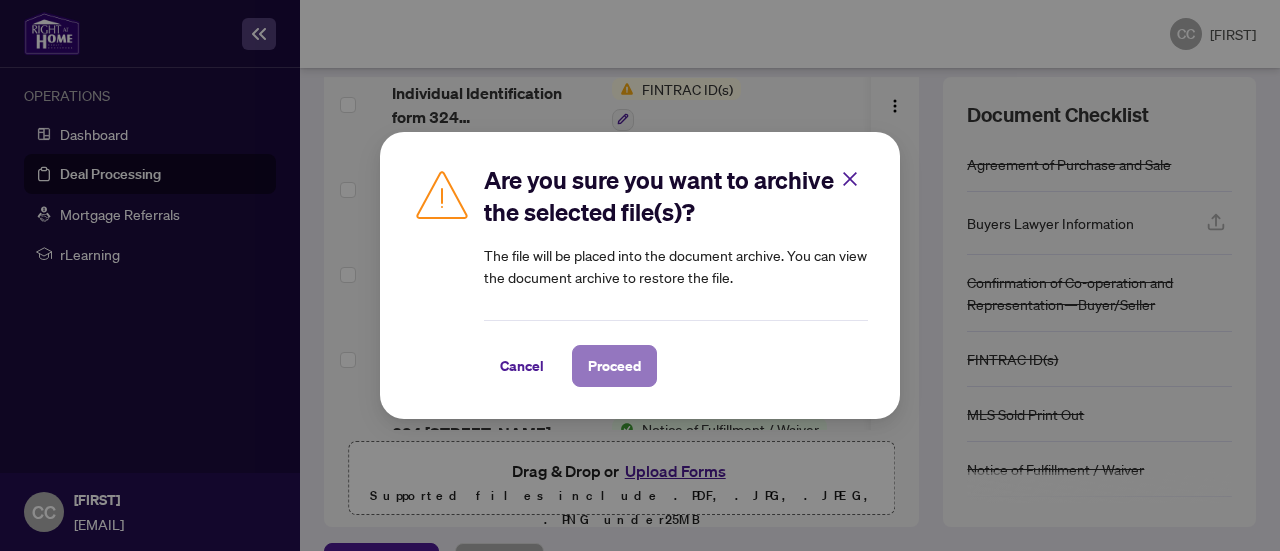 click on "Proceed" at bounding box center (614, 366) 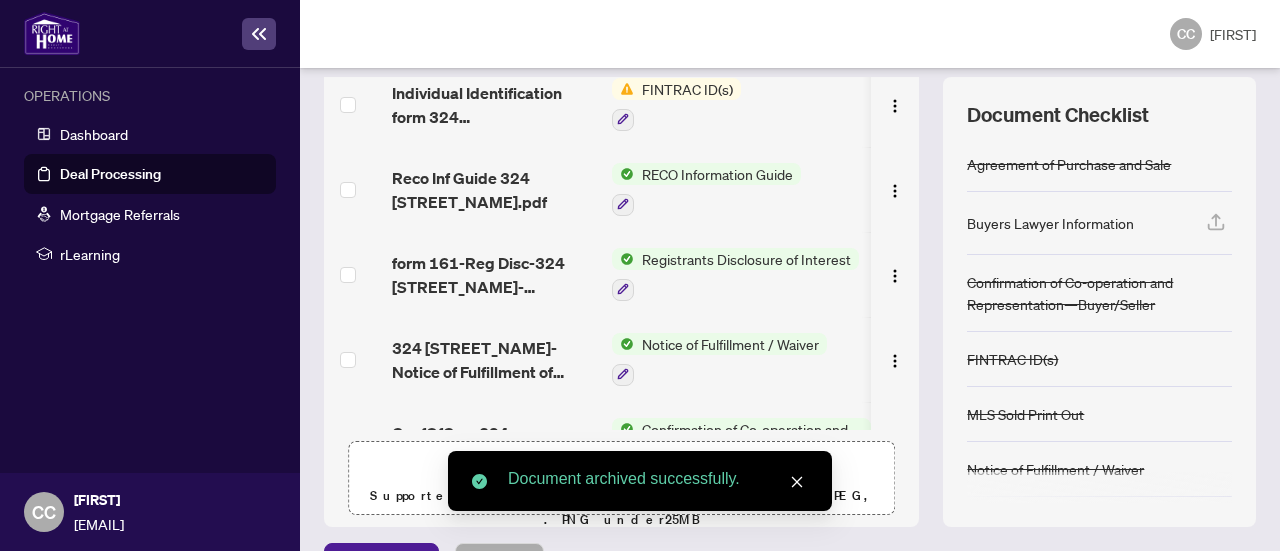 click on "Upload Forms" at bounding box center [675, 471] 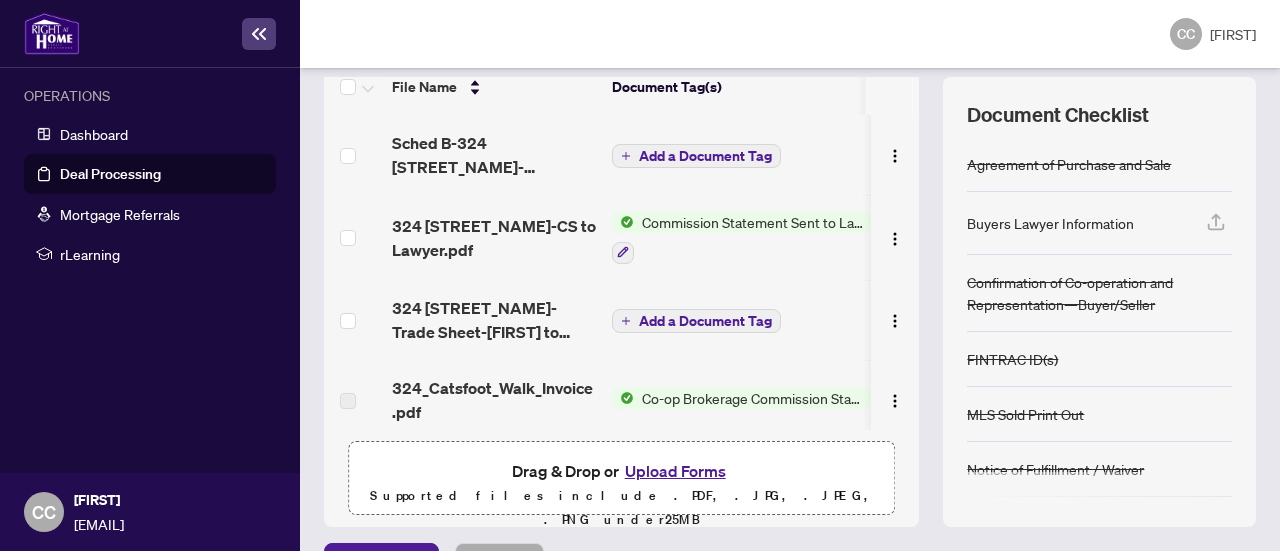 scroll, scrollTop: 0, scrollLeft: 0, axis: both 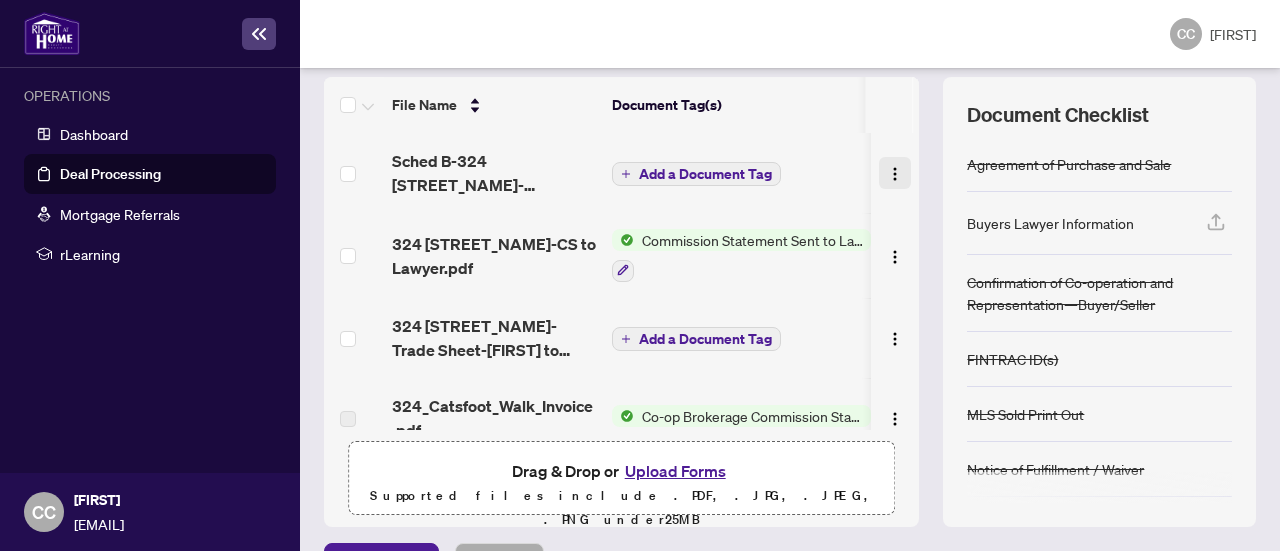 click at bounding box center (895, 174) 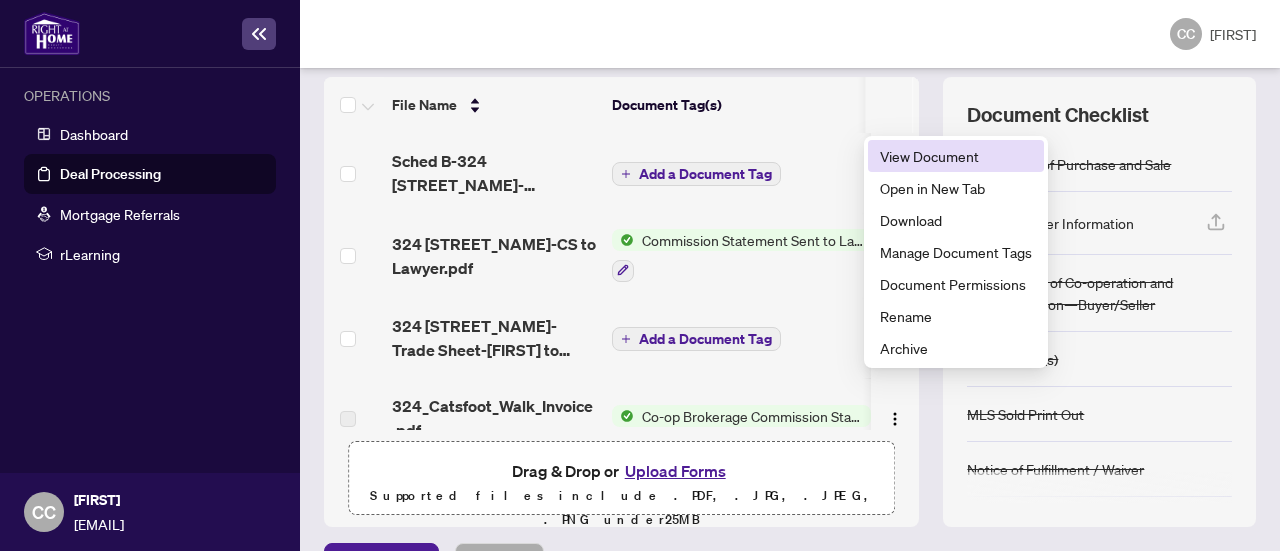 click on "View Document" at bounding box center [956, 156] 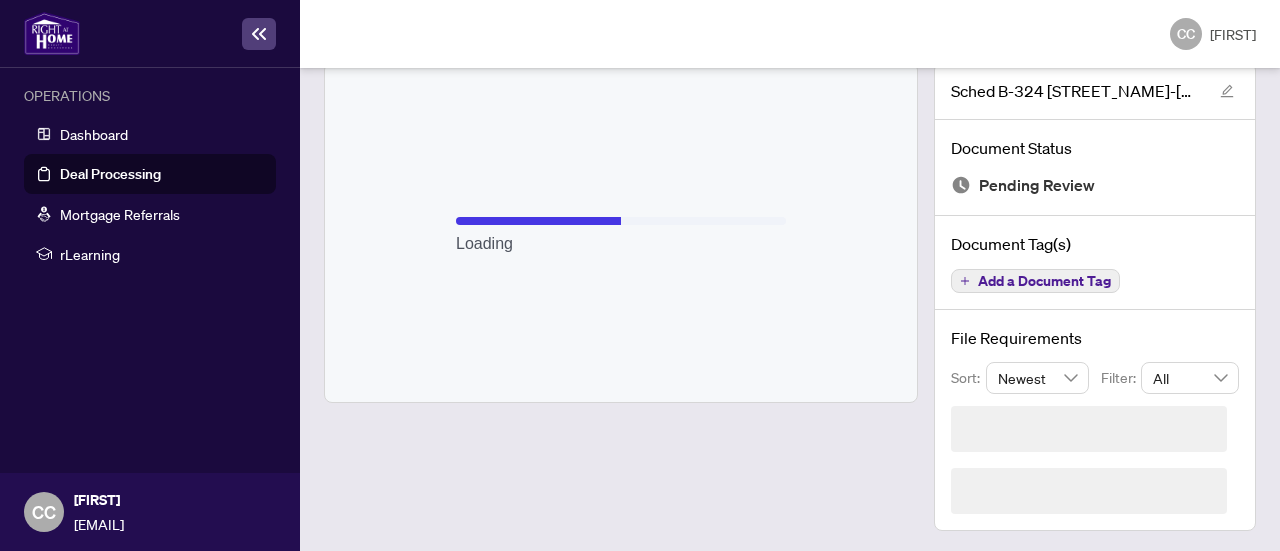 scroll, scrollTop: 62, scrollLeft: 0, axis: vertical 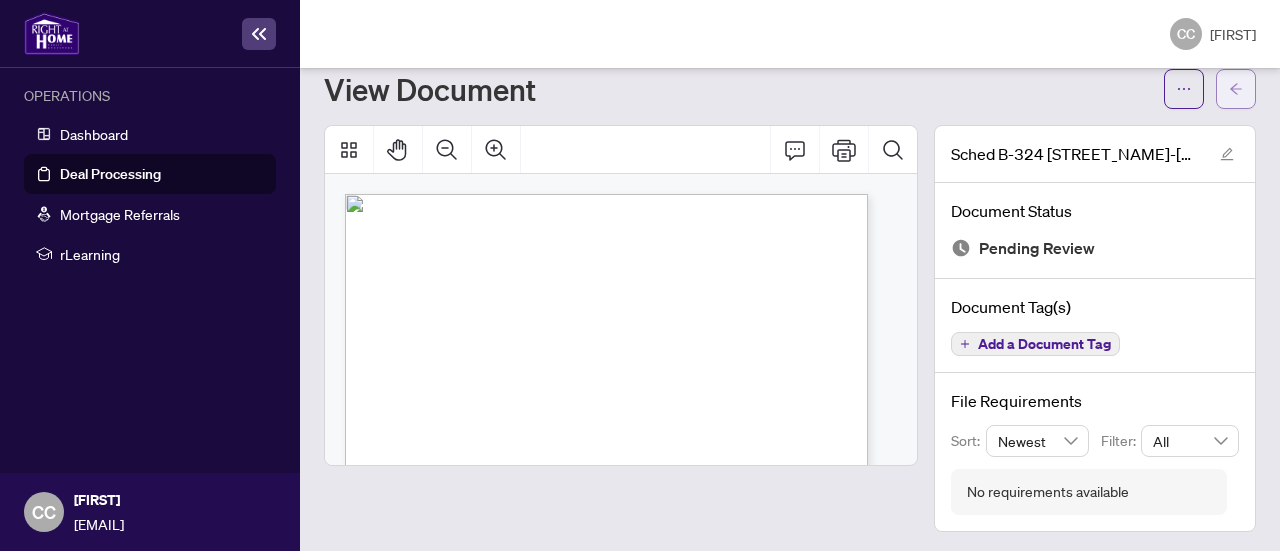 click 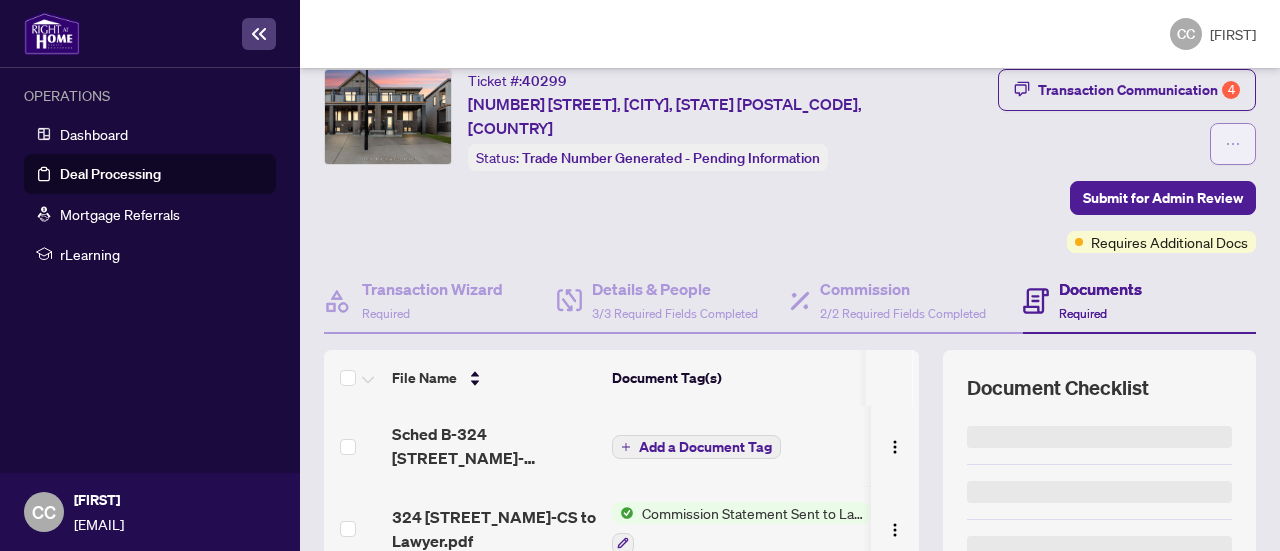click 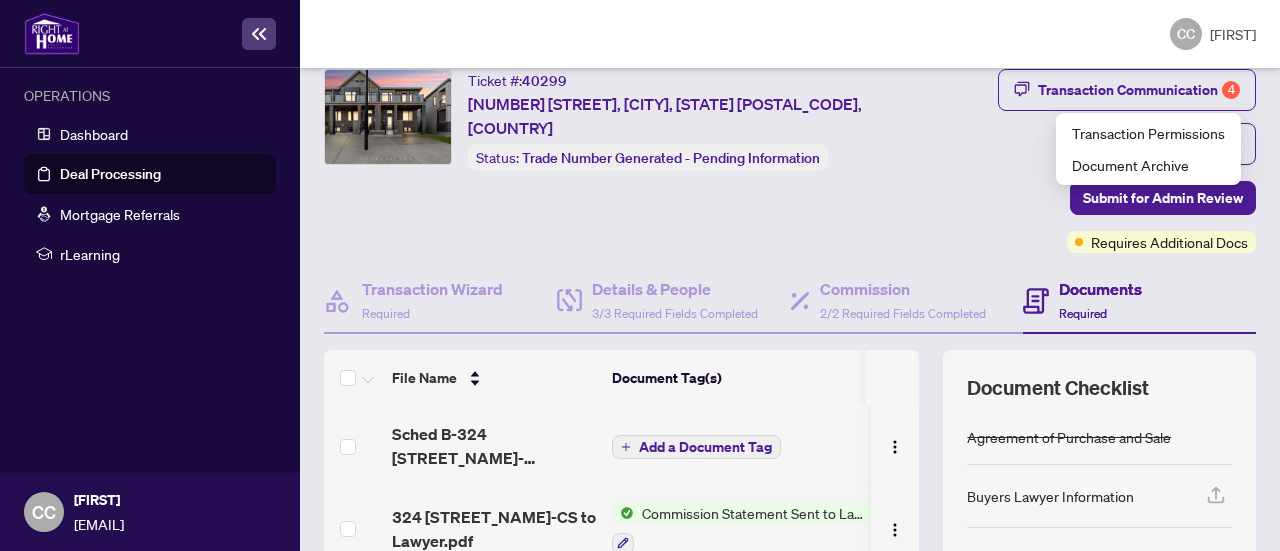click on "Add a Document Tag" at bounding box center (696, 447) 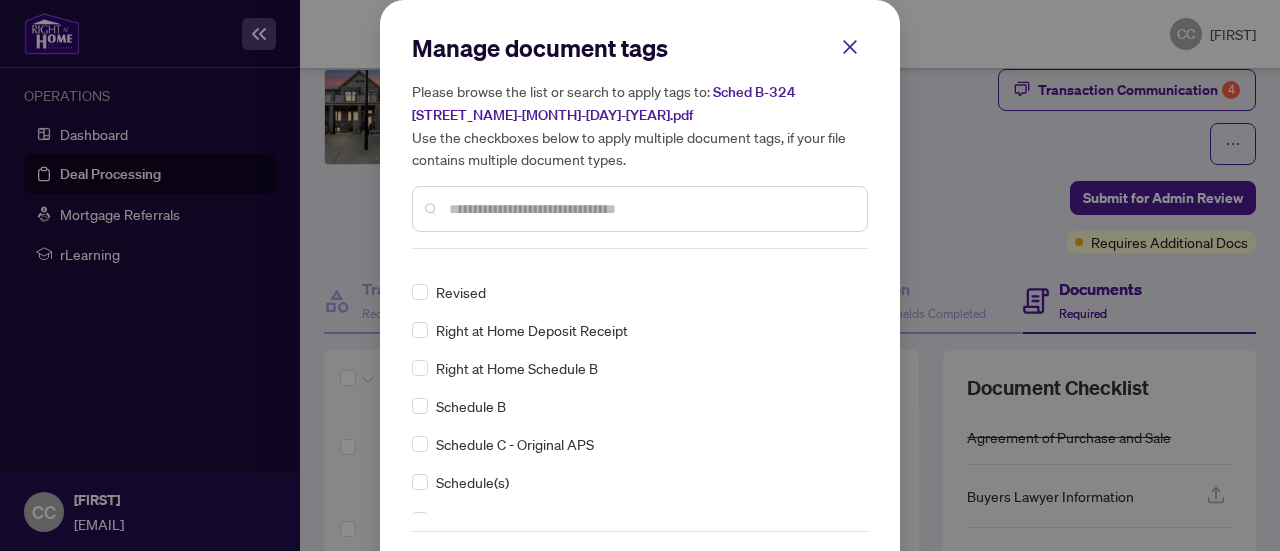 scroll, scrollTop: 4013, scrollLeft: 0, axis: vertical 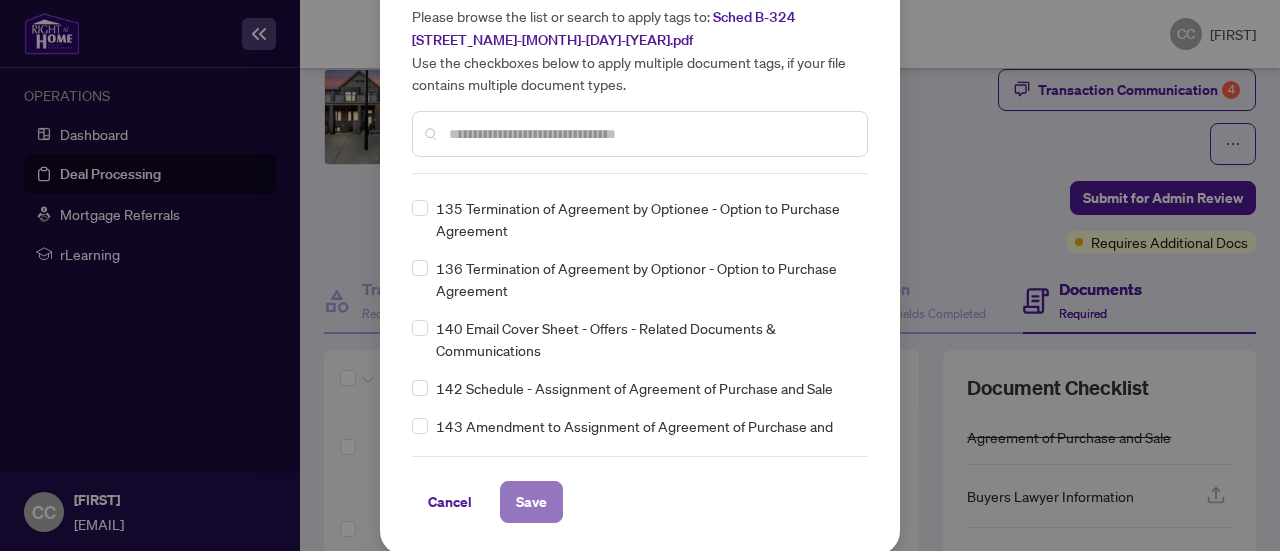 click on "Save" at bounding box center (531, 502) 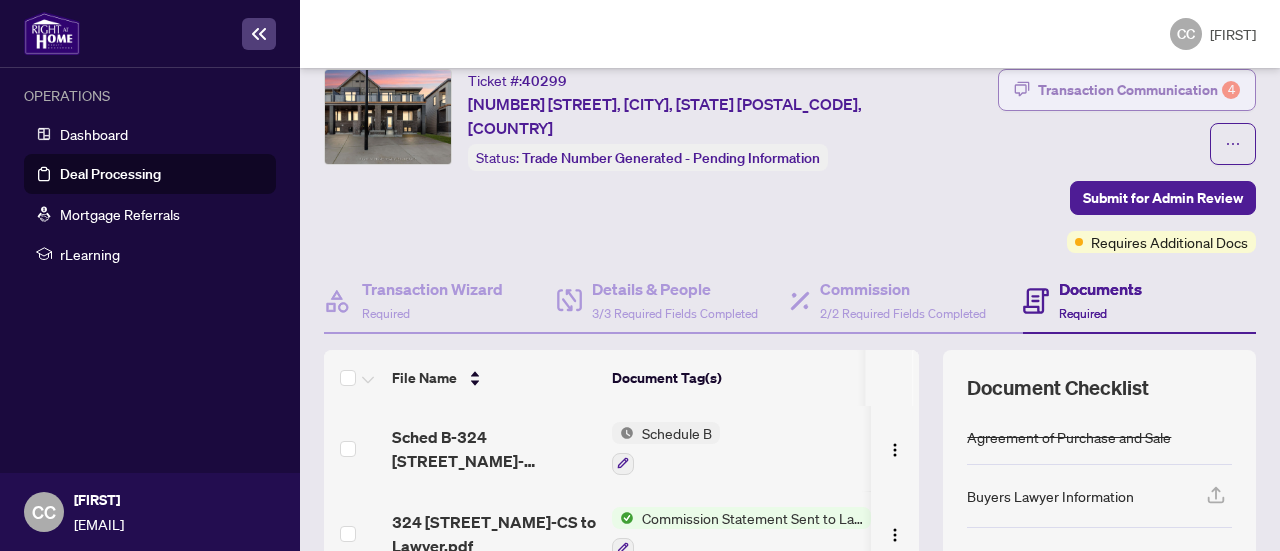 click on "Transaction Communication 4" at bounding box center [1139, 90] 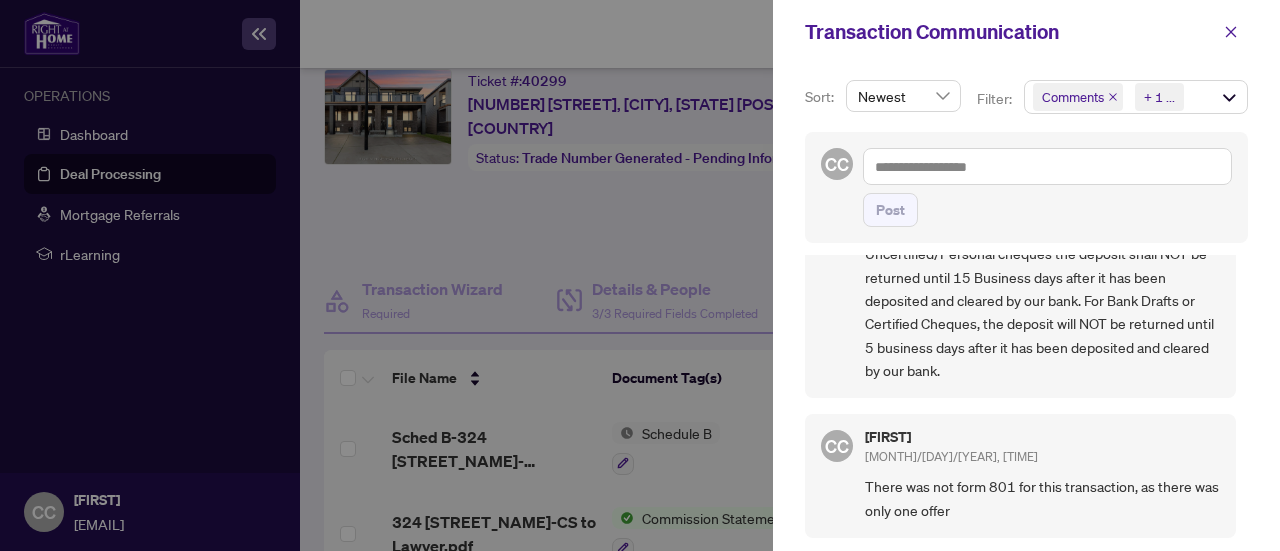 scroll, scrollTop: 2108, scrollLeft: 0, axis: vertical 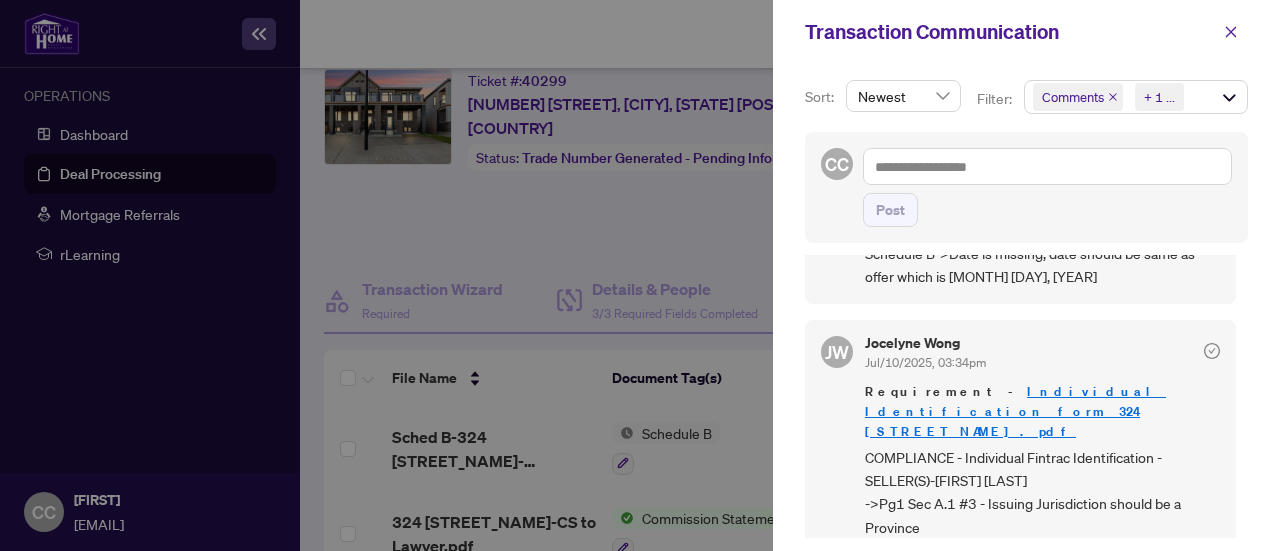 click on "Individual Identification form 324 catsfoot walk.pdf" at bounding box center (1015, 411) 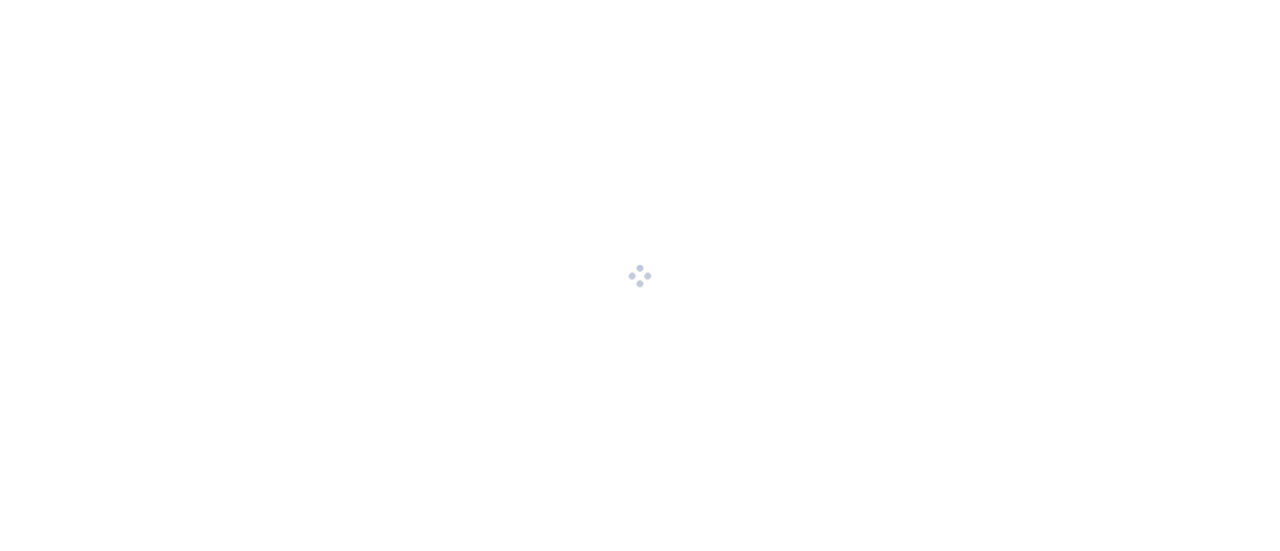 scroll, scrollTop: 0, scrollLeft: 0, axis: both 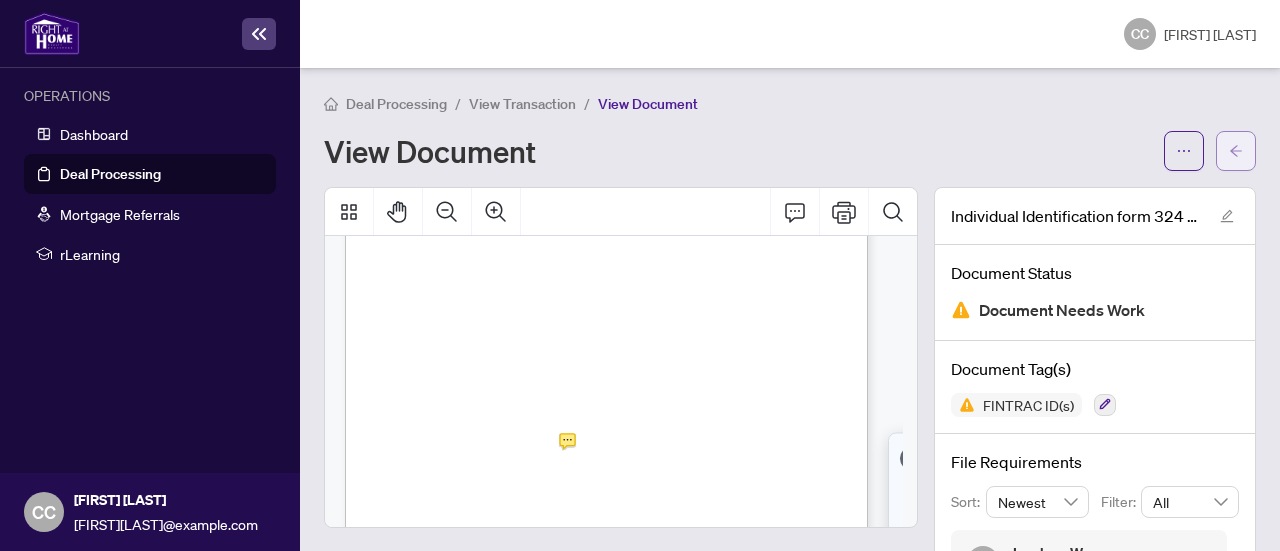 click 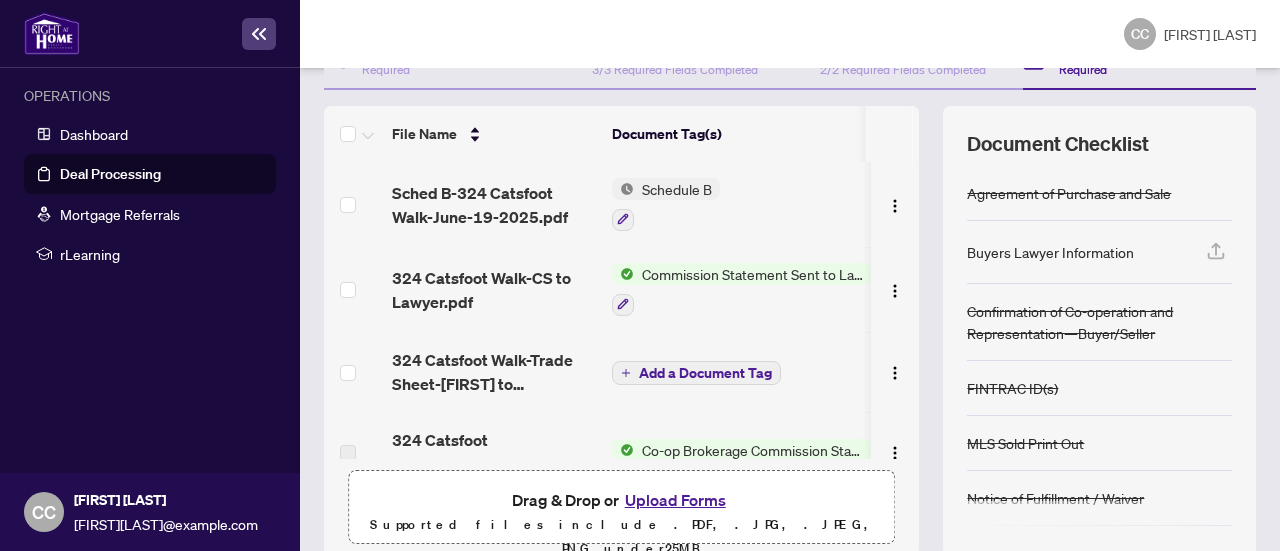 scroll, scrollTop: 254, scrollLeft: 0, axis: vertical 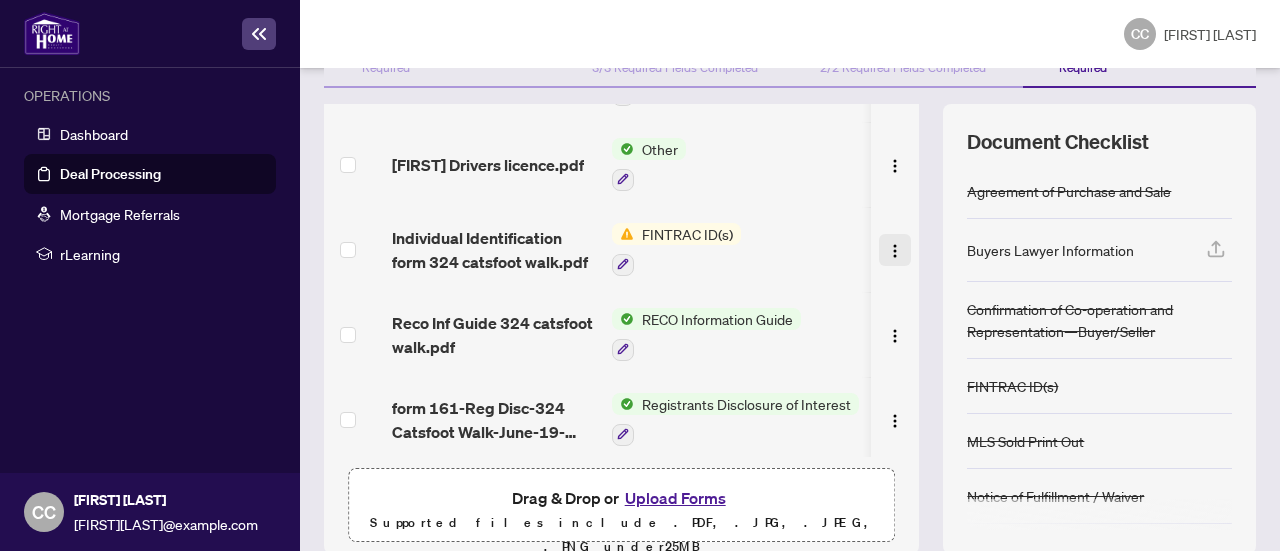 click at bounding box center [895, 251] 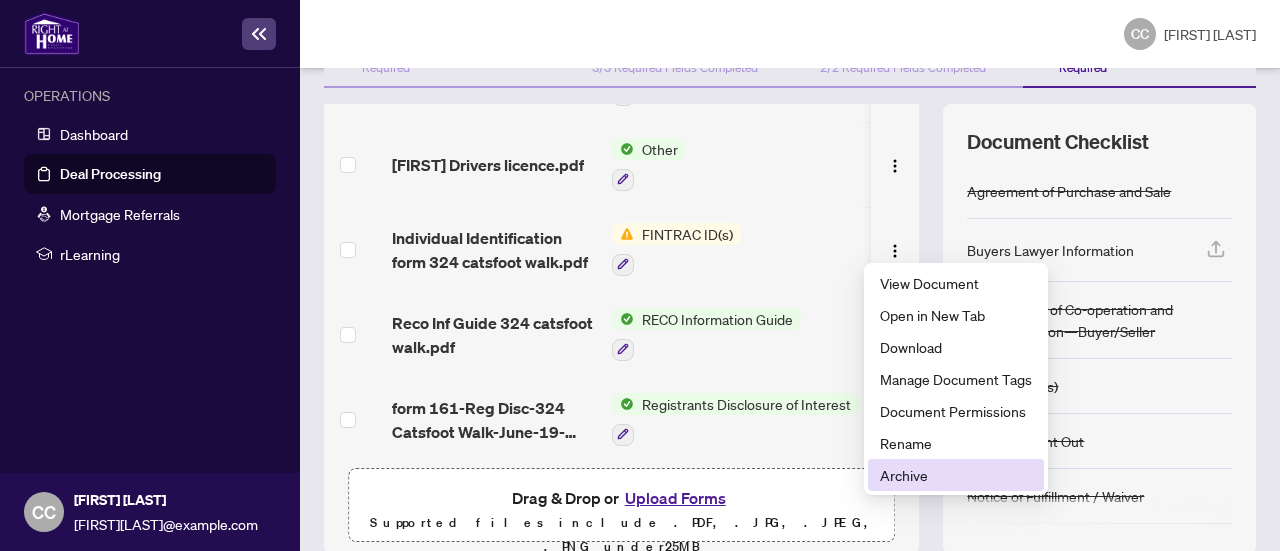 click on "Archive" at bounding box center [956, 475] 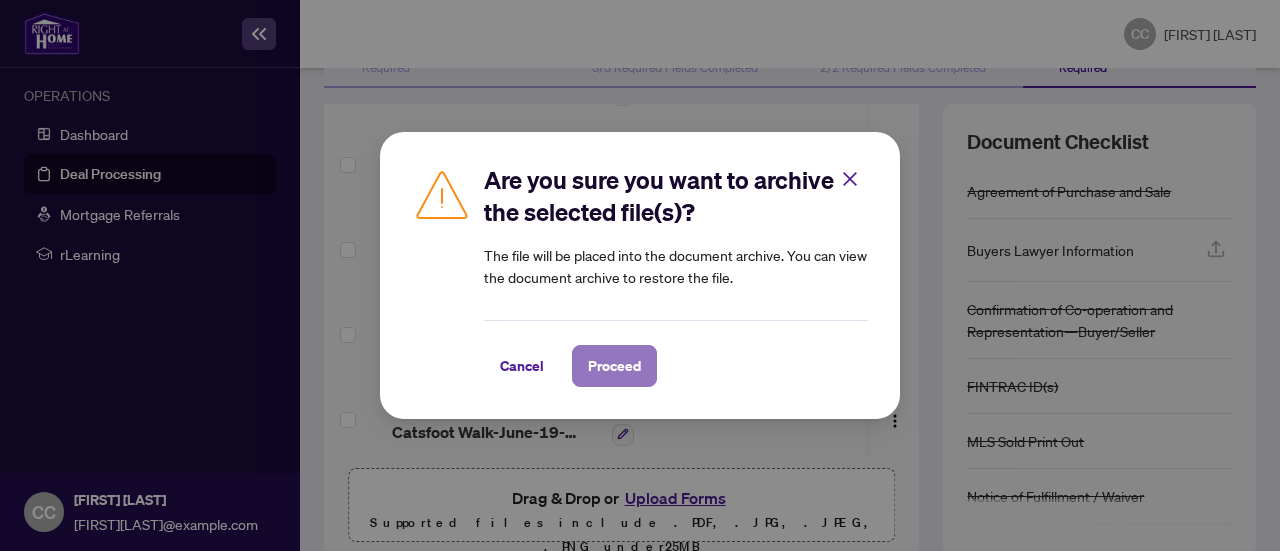 click on "Proceed" at bounding box center (614, 366) 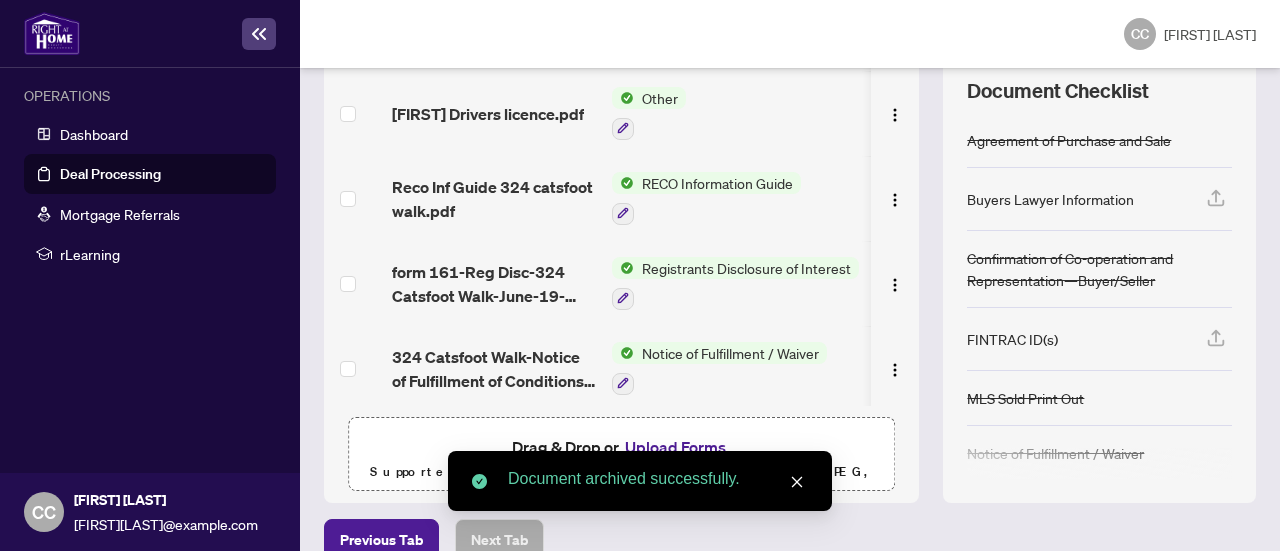 scroll, scrollTop: 335, scrollLeft: 0, axis: vertical 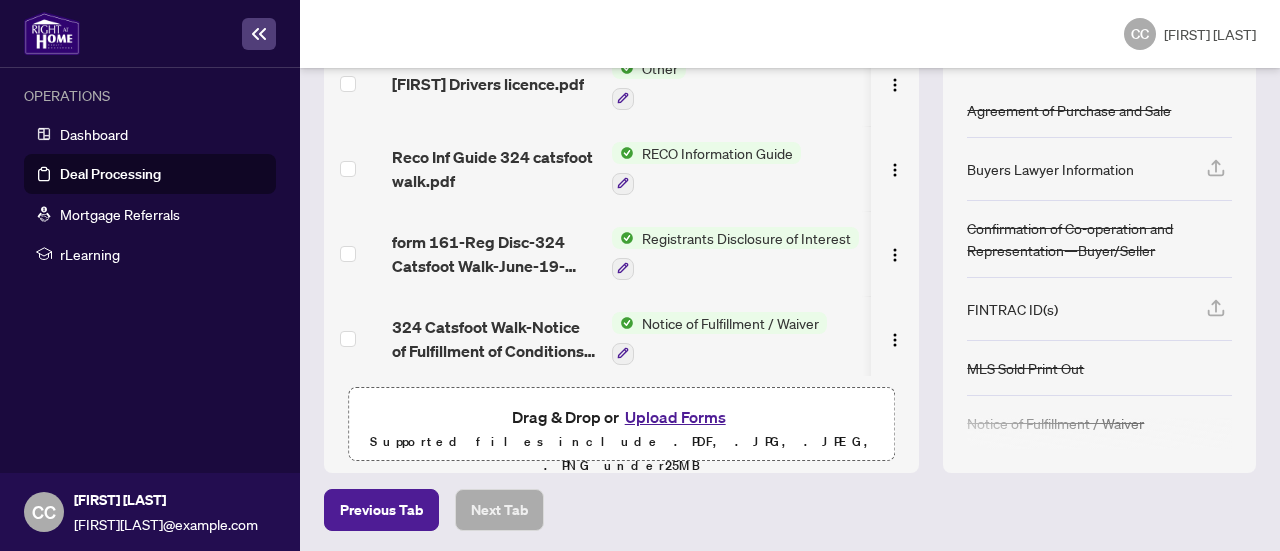 click on "Supported files include   .PDF, .JPG, .JPEG, .PNG   under  25 MB" at bounding box center [621, 454] 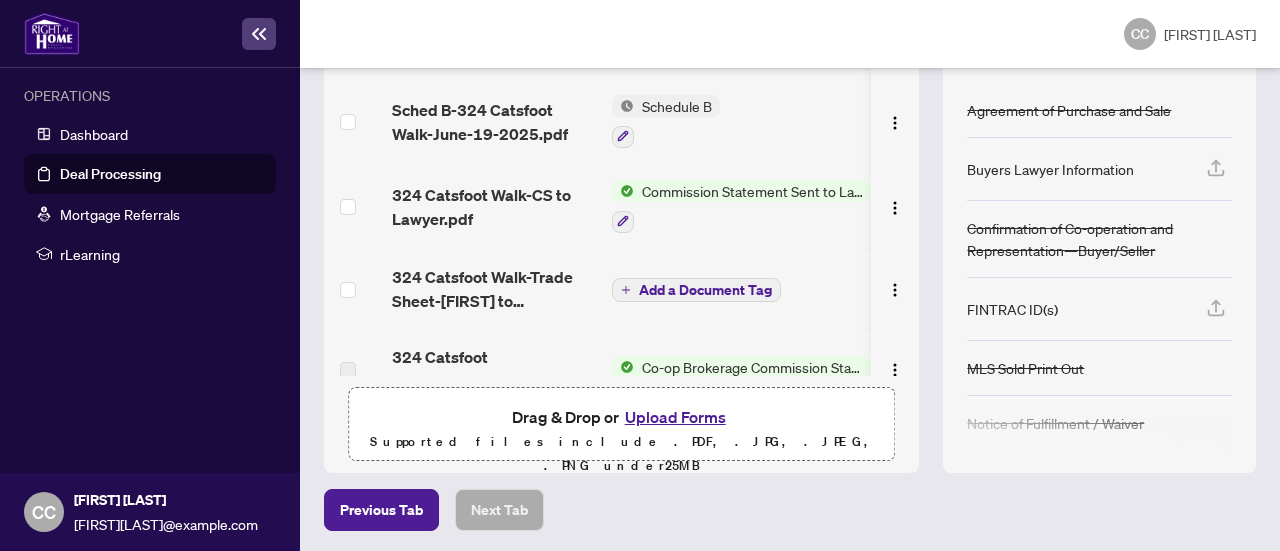 scroll, scrollTop: 0, scrollLeft: 0, axis: both 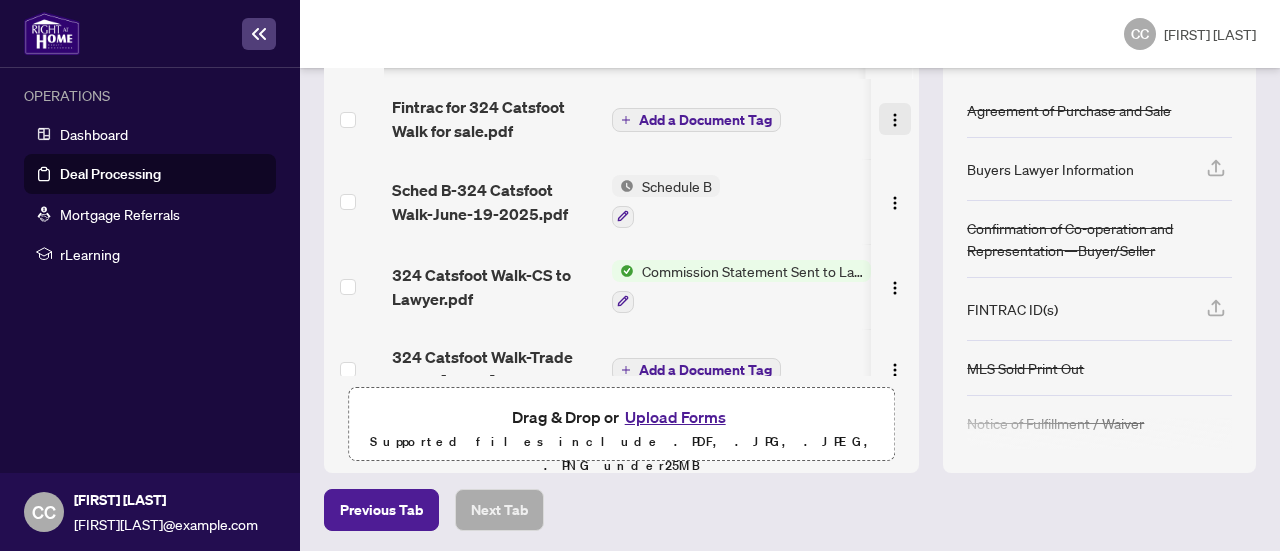 click at bounding box center (895, 120) 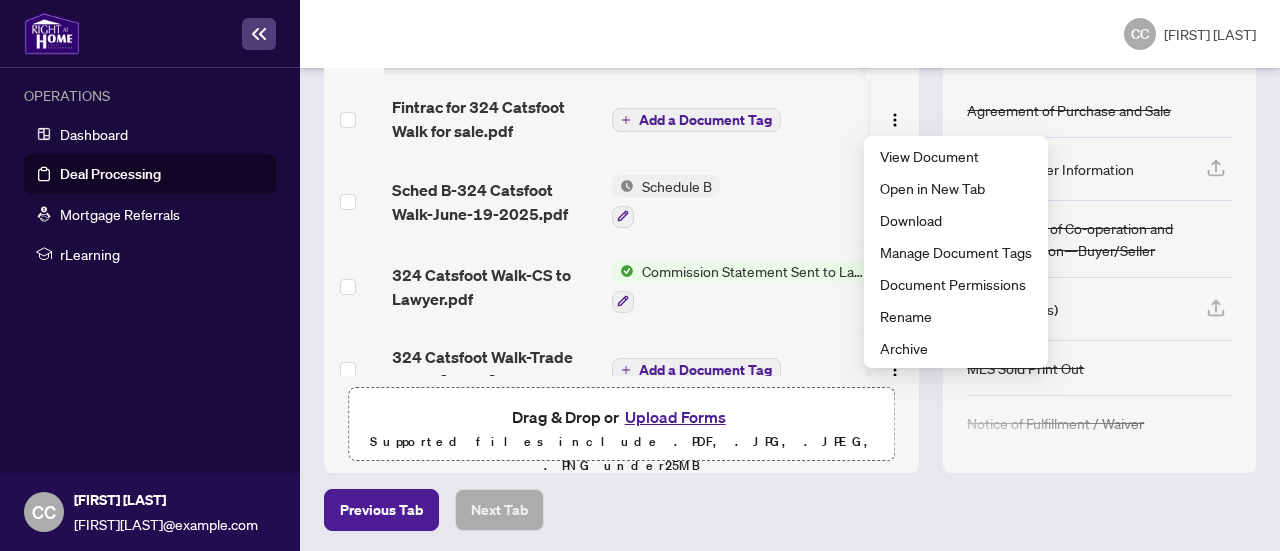 click on "Add a Document Tag" at bounding box center (705, 120) 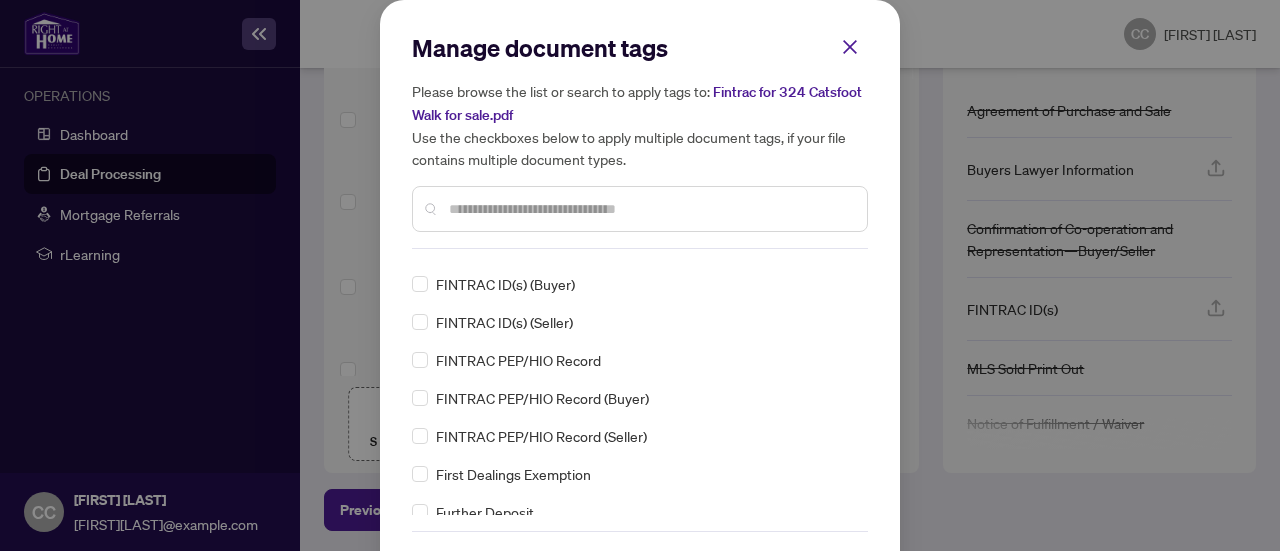 scroll, scrollTop: 1973, scrollLeft: 0, axis: vertical 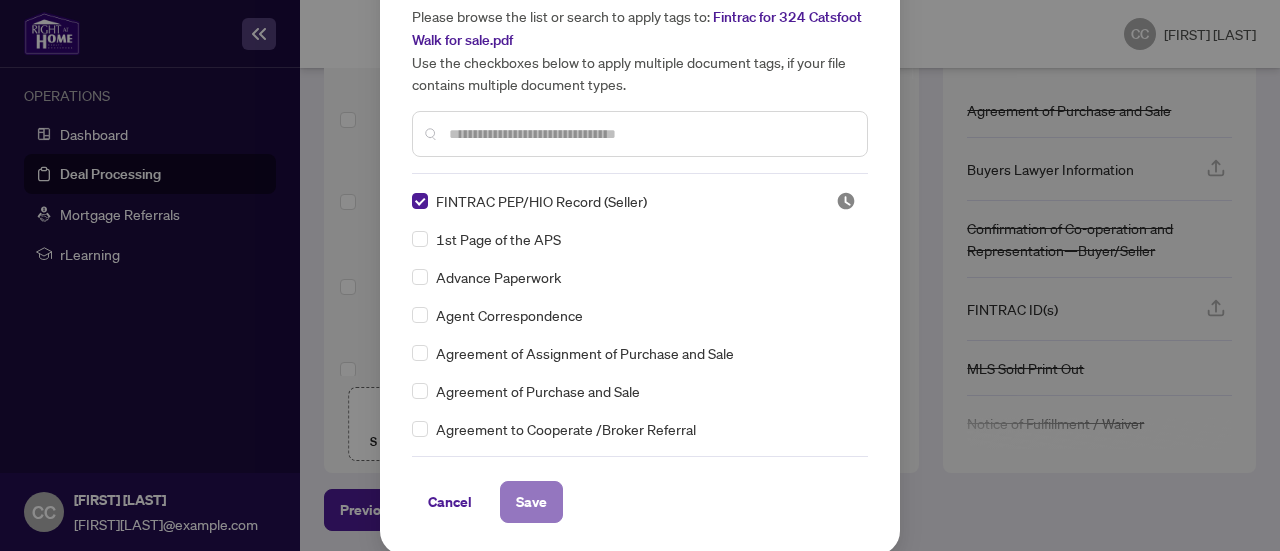 click on "Save" at bounding box center [531, 502] 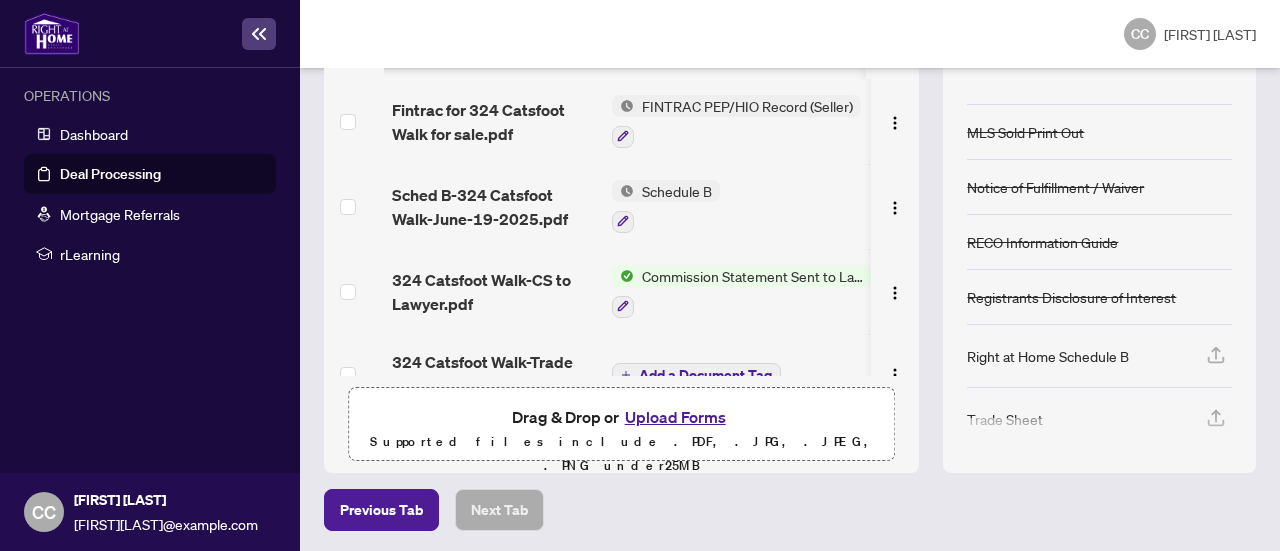 scroll, scrollTop: 0, scrollLeft: 0, axis: both 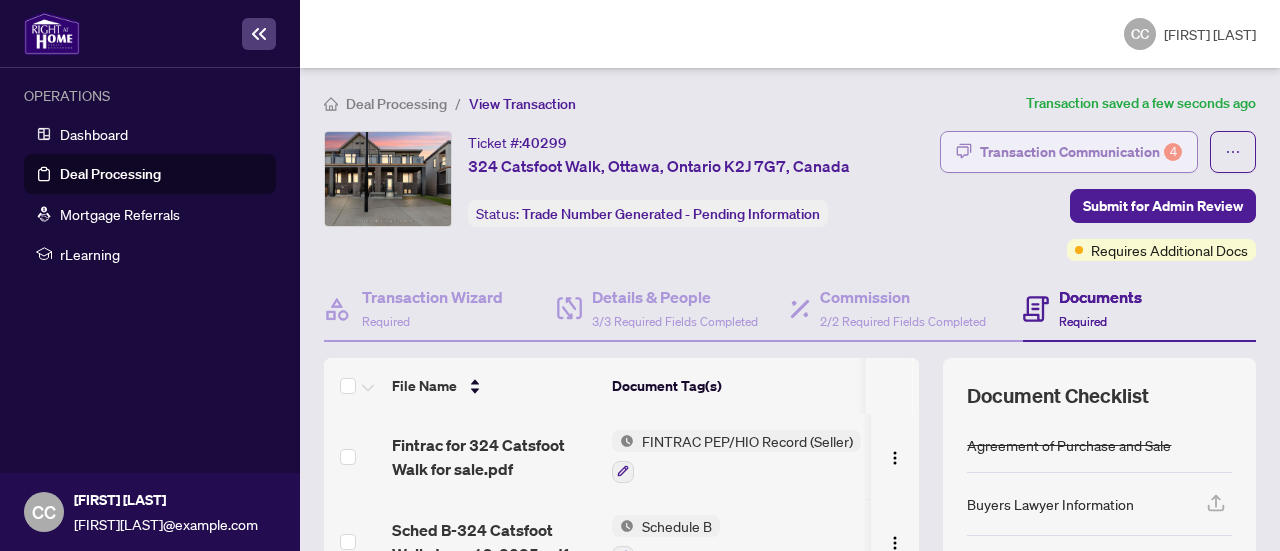 click on "Transaction Communication 4" at bounding box center [1081, 152] 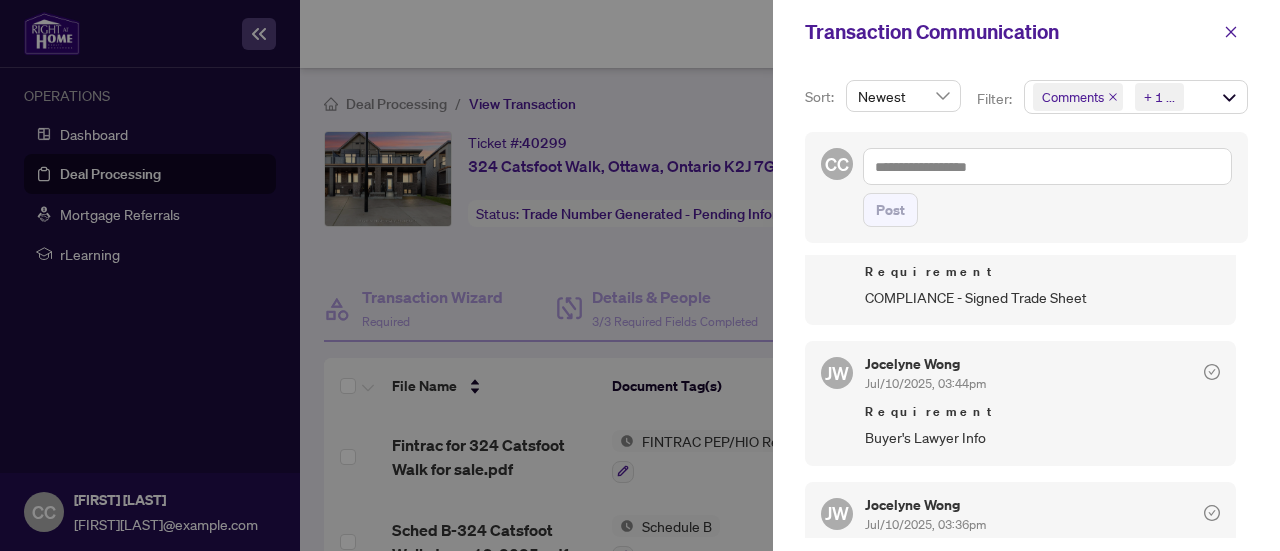 scroll, scrollTop: 372, scrollLeft: 0, axis: vertical 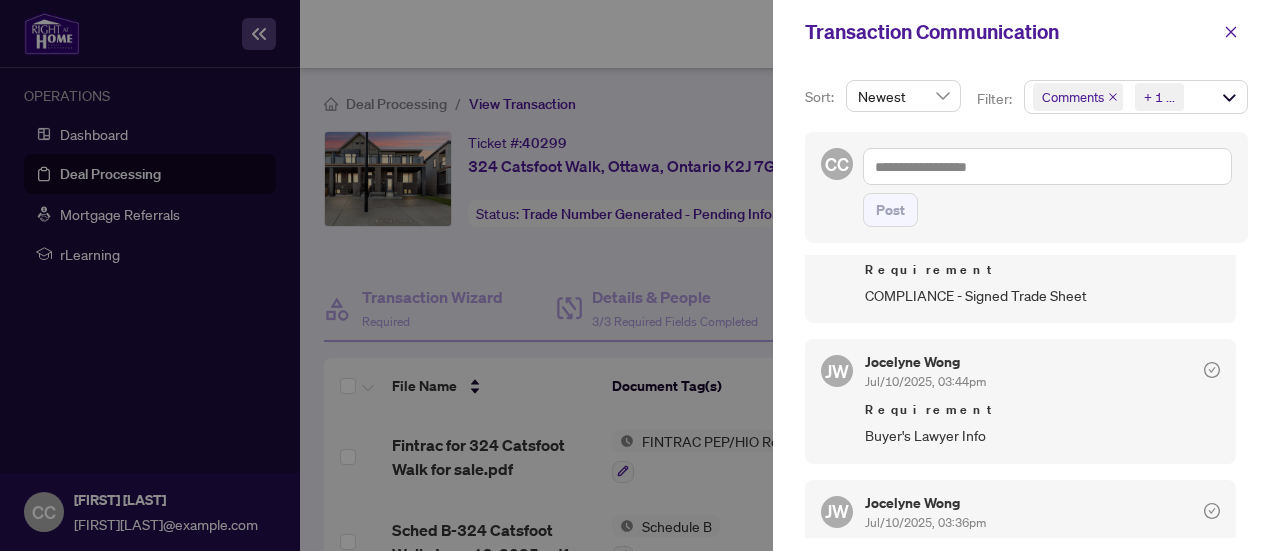 click at bounding box center [640, 275] 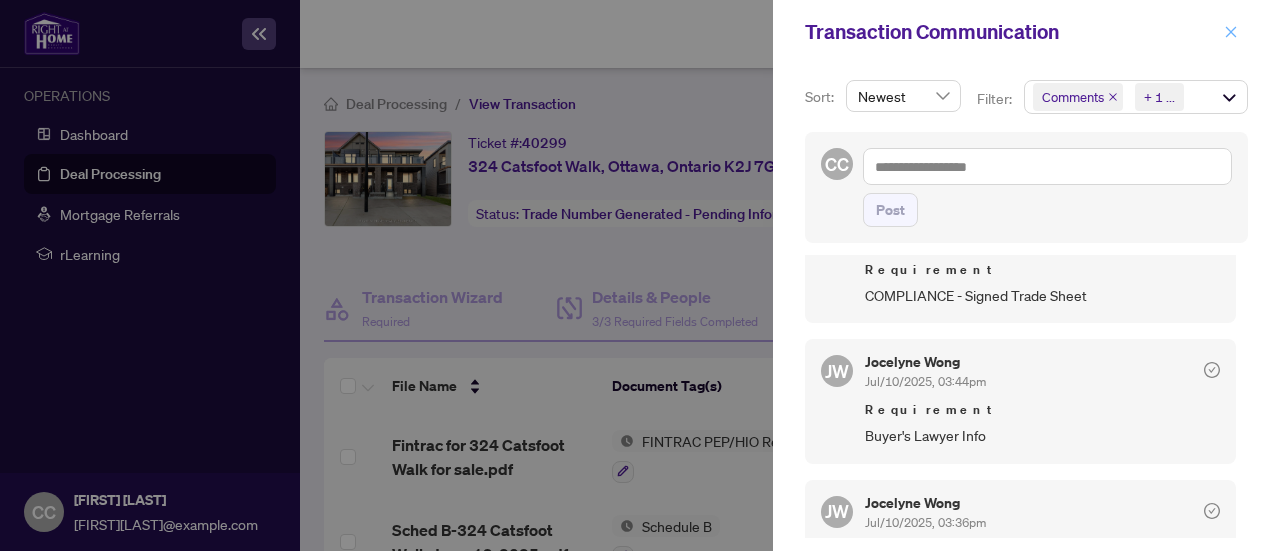 click 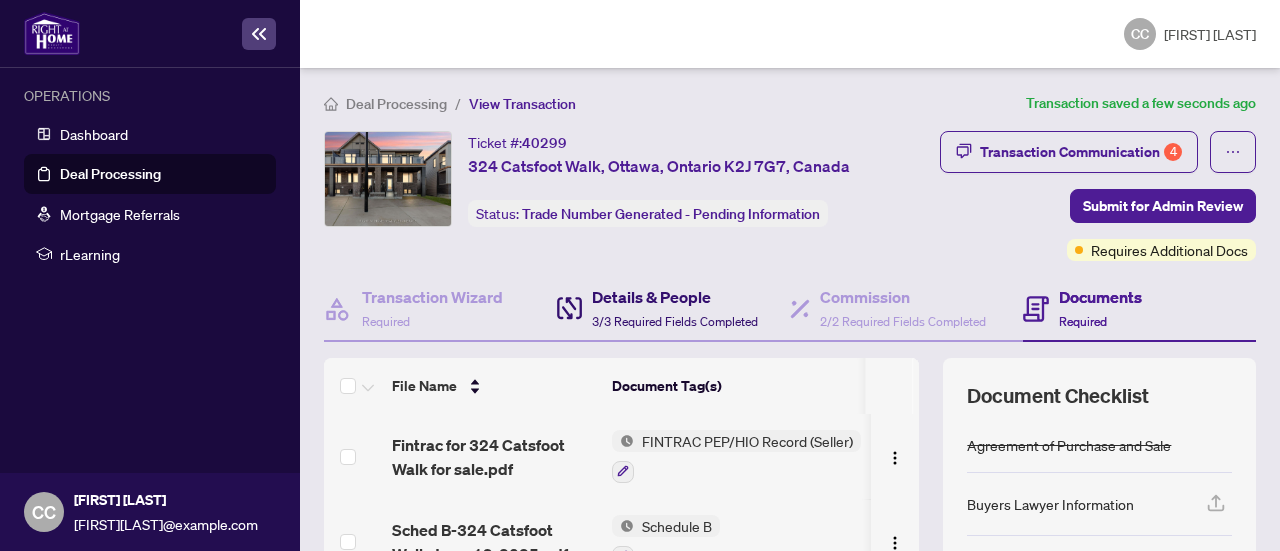 click on "3/3 Required Fields Completed" at bounding box center [675, 321] 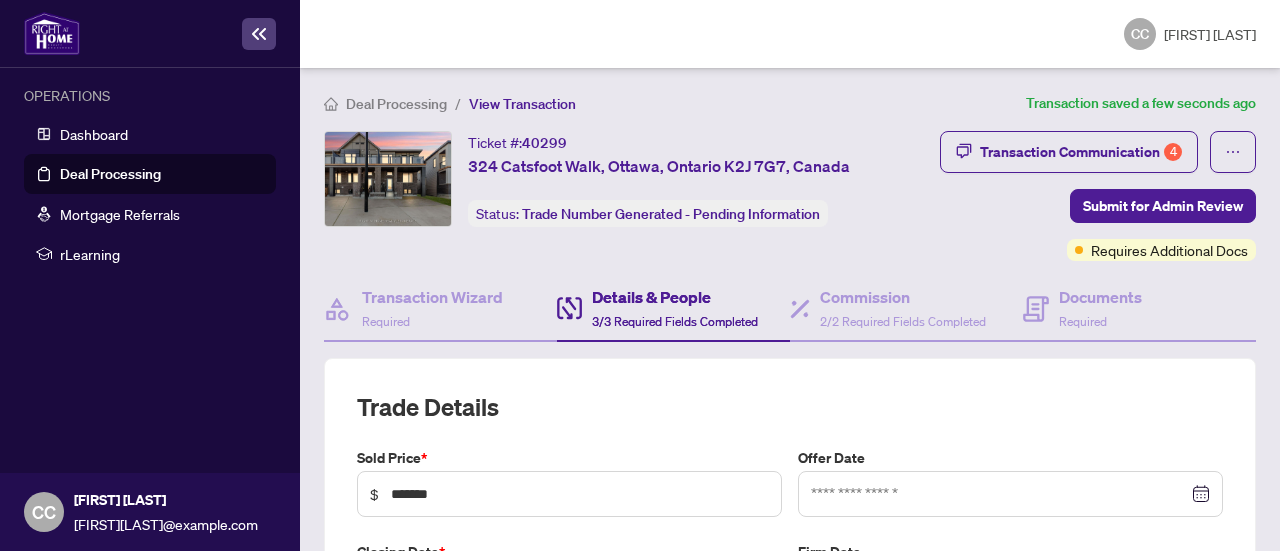 type on "**********" 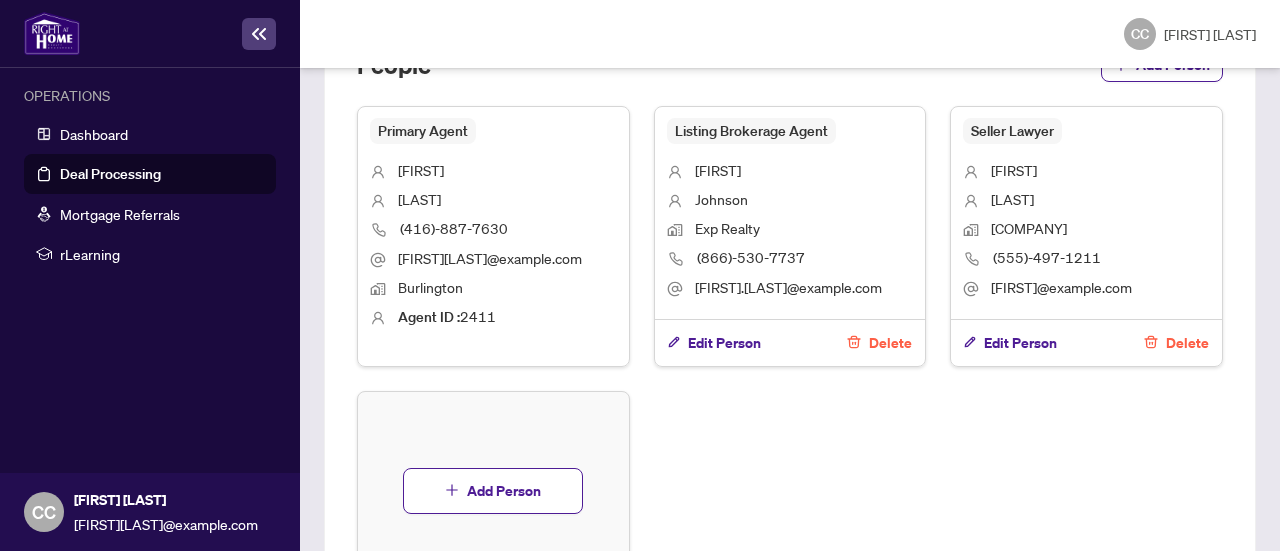 scroll, scrollTop: 1493, scrollLeft: 0, axis: vertical 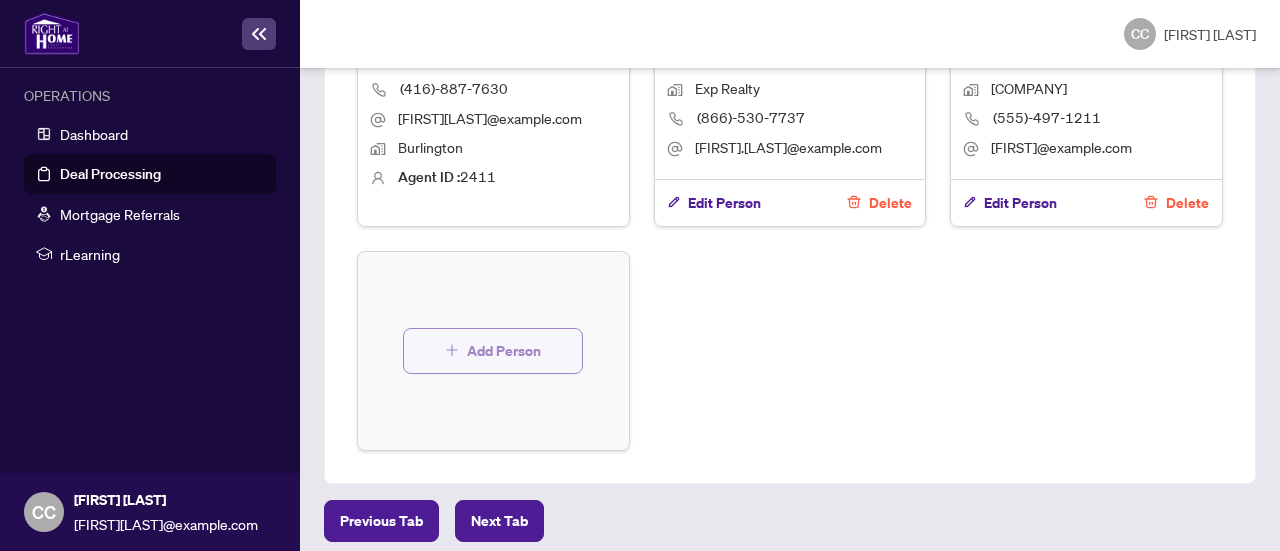 click on "Add Person" at bounding box center [504, 351] 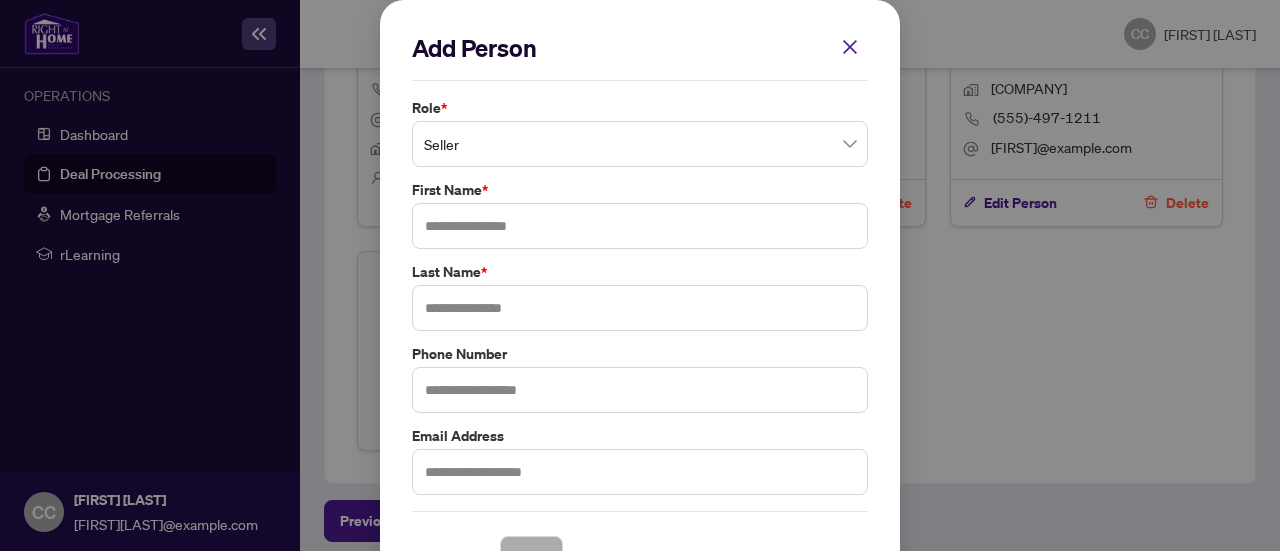 click on "Seller" at bounding box center (640, 144) 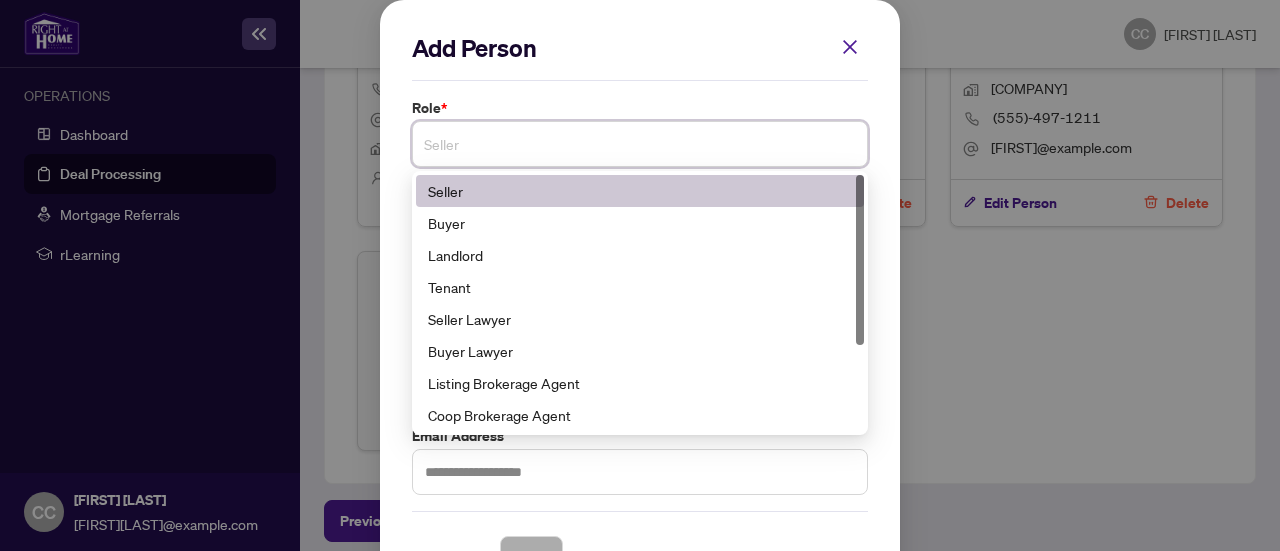 click on "Buyer Lawyer" at bounding box center [640, 351] 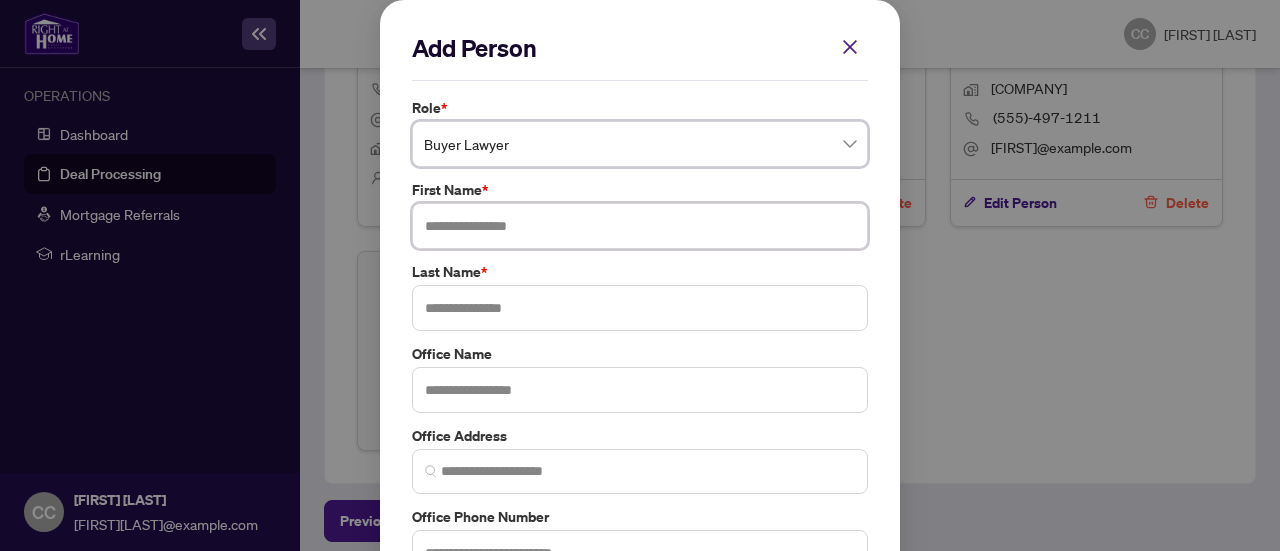 click at bounding box center [640, 226] 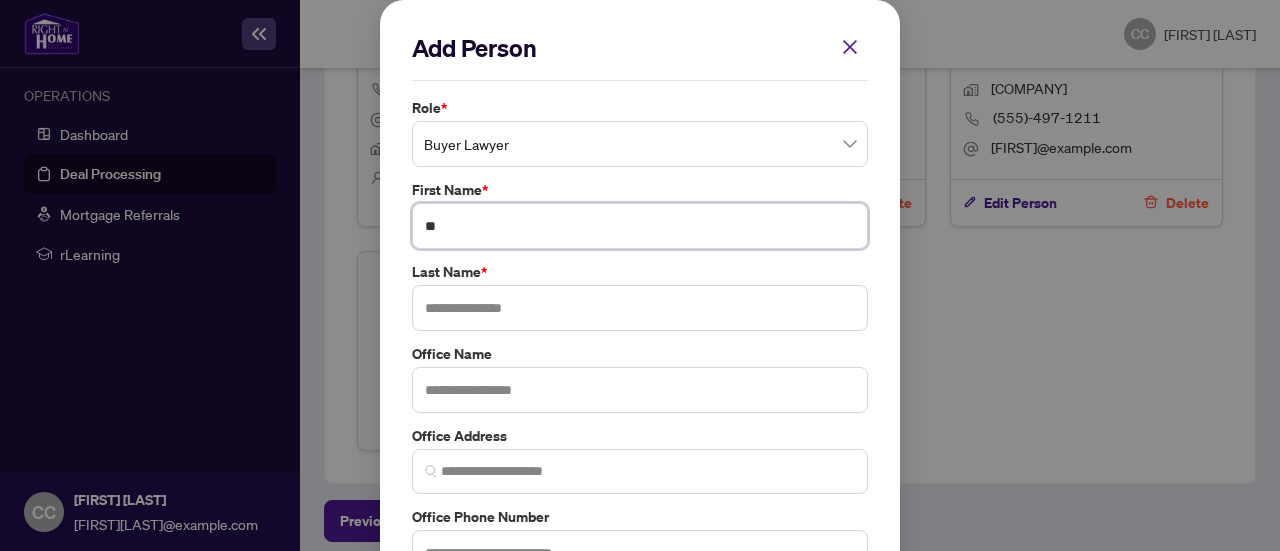 type on "*" 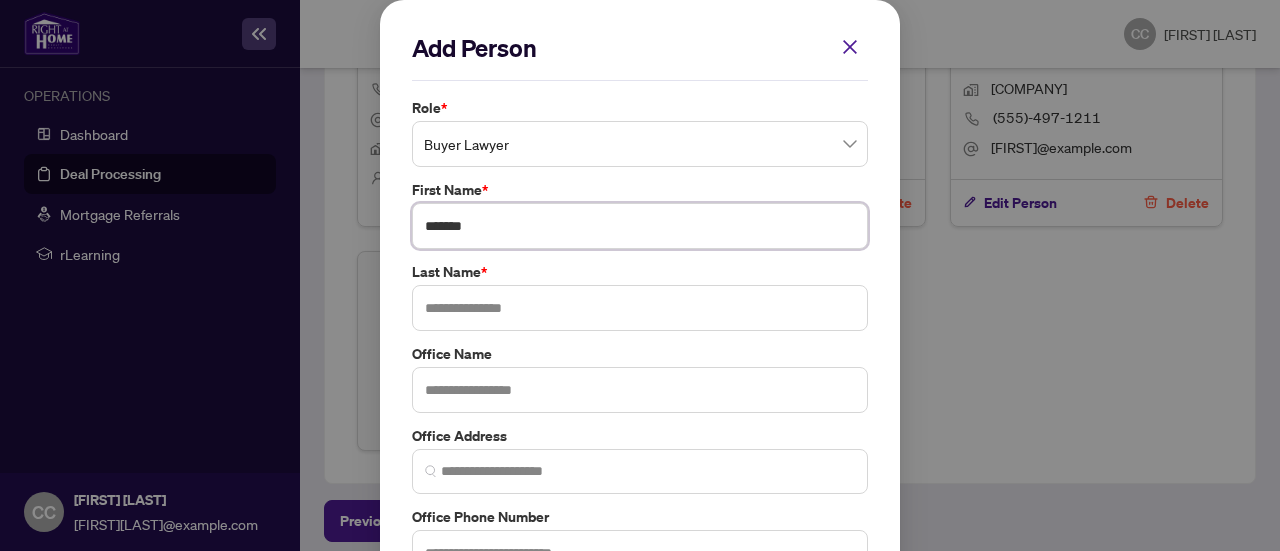 type on "*******" 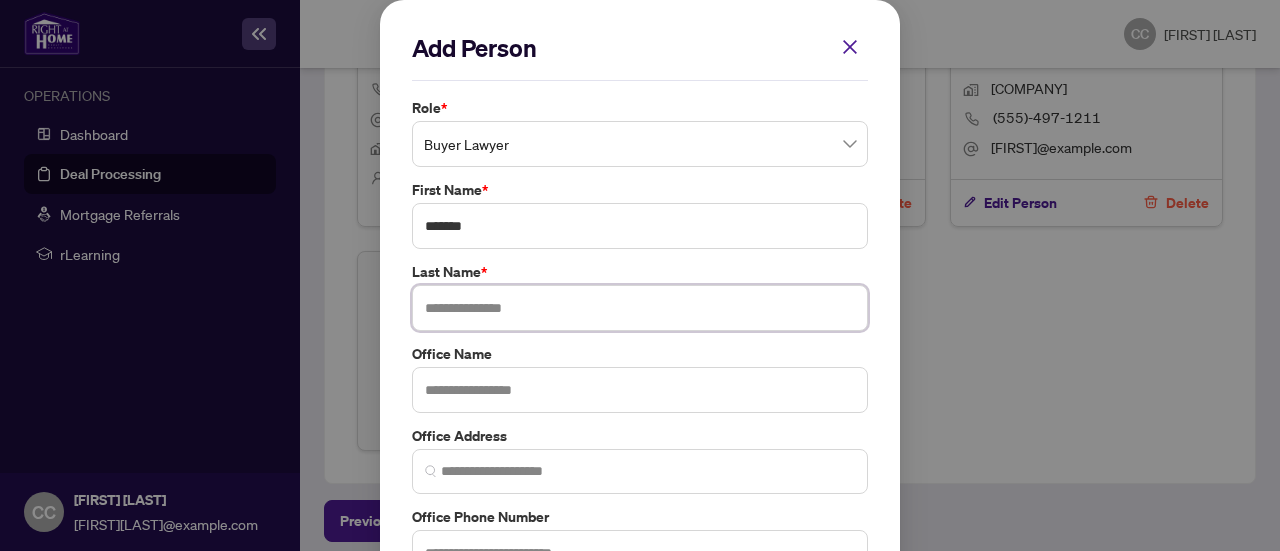 click at bounding box center (640, 308) 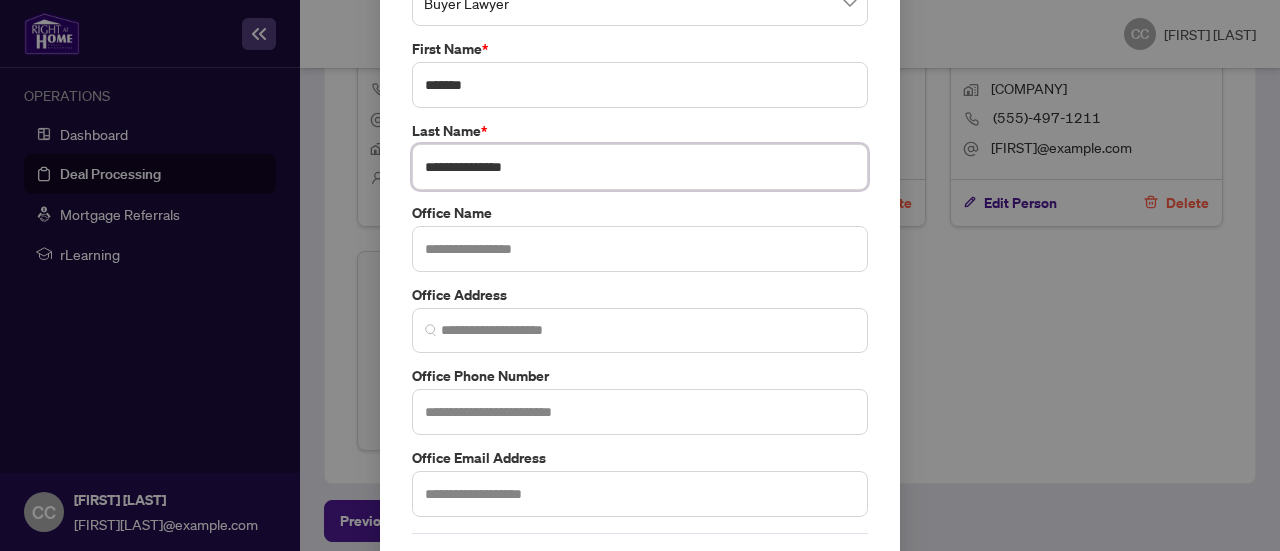 scroll, scrollTop: 144, scrollLeft: 0, axis: vertical 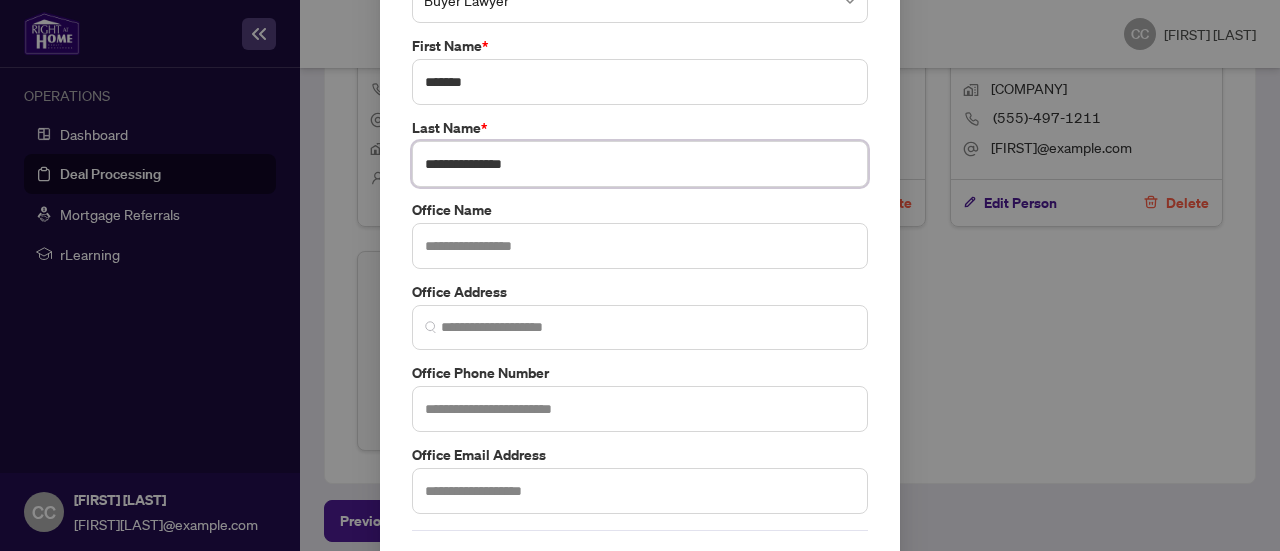 type on "**********" 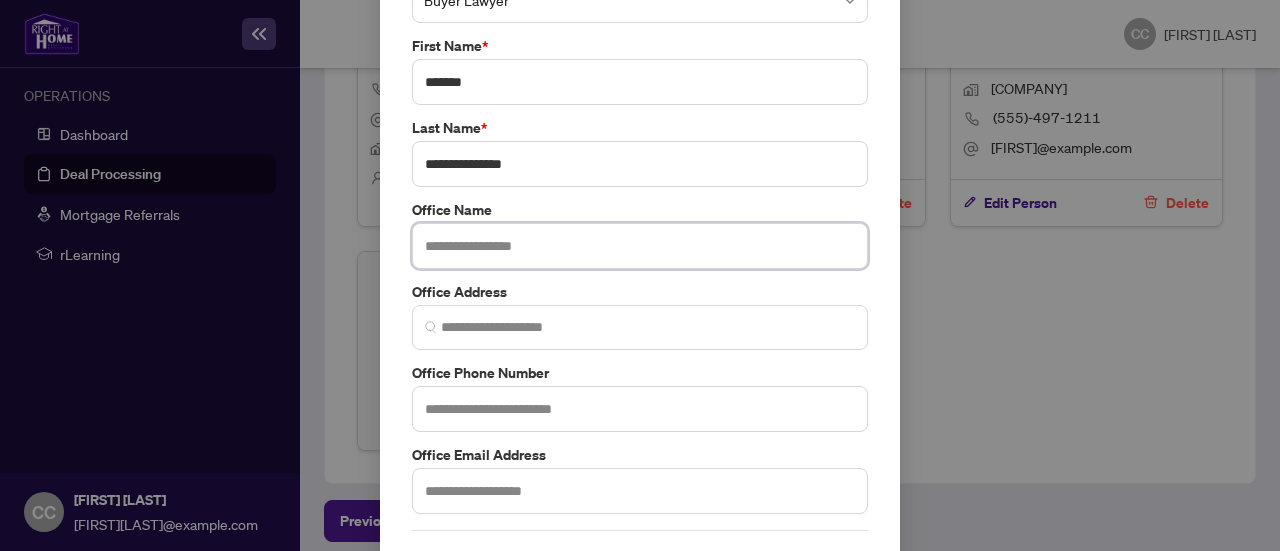 click at bounding box center (640, 246) 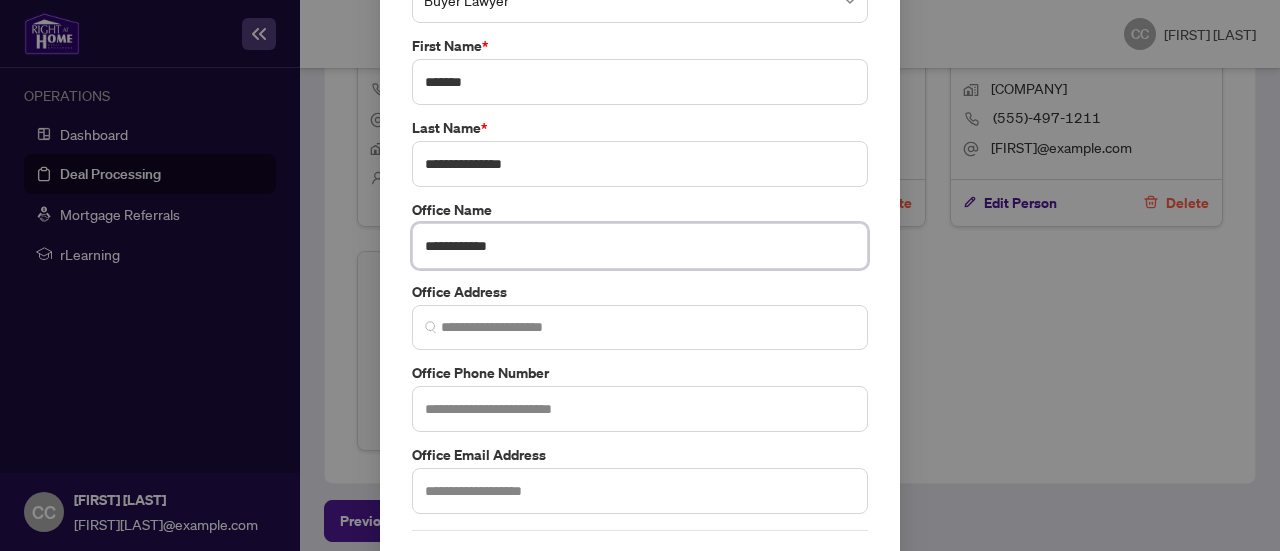 type on "**********" 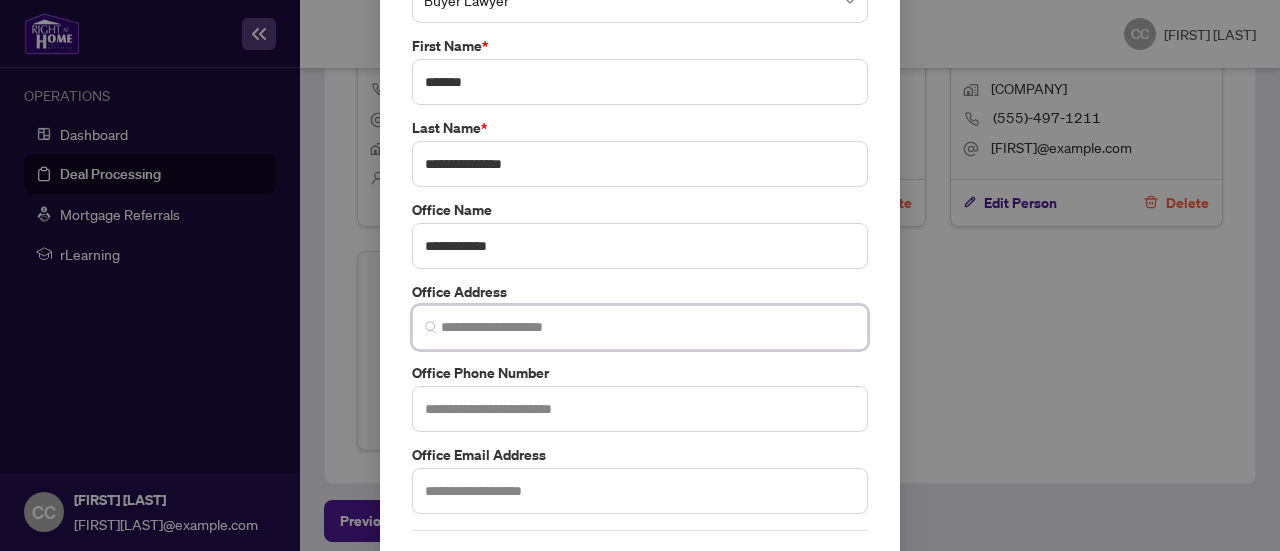 click at bounding box center [648, 327] 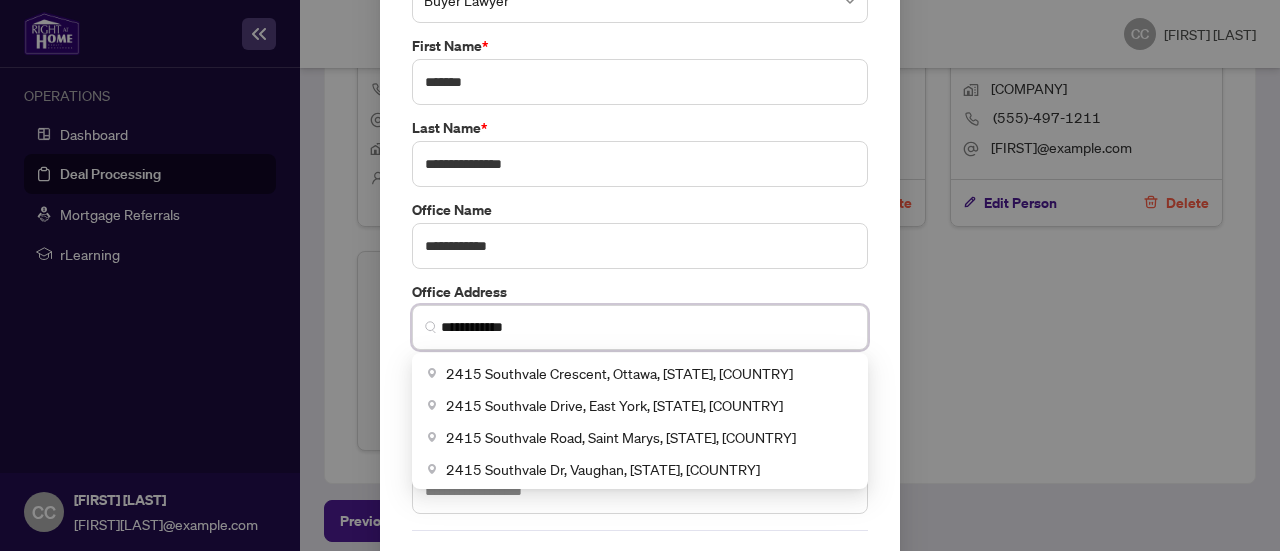 click on "2415 Southvale Crescent, Ottawa, [STATE], [COUNTRY]" at bounding box center (619, 373) 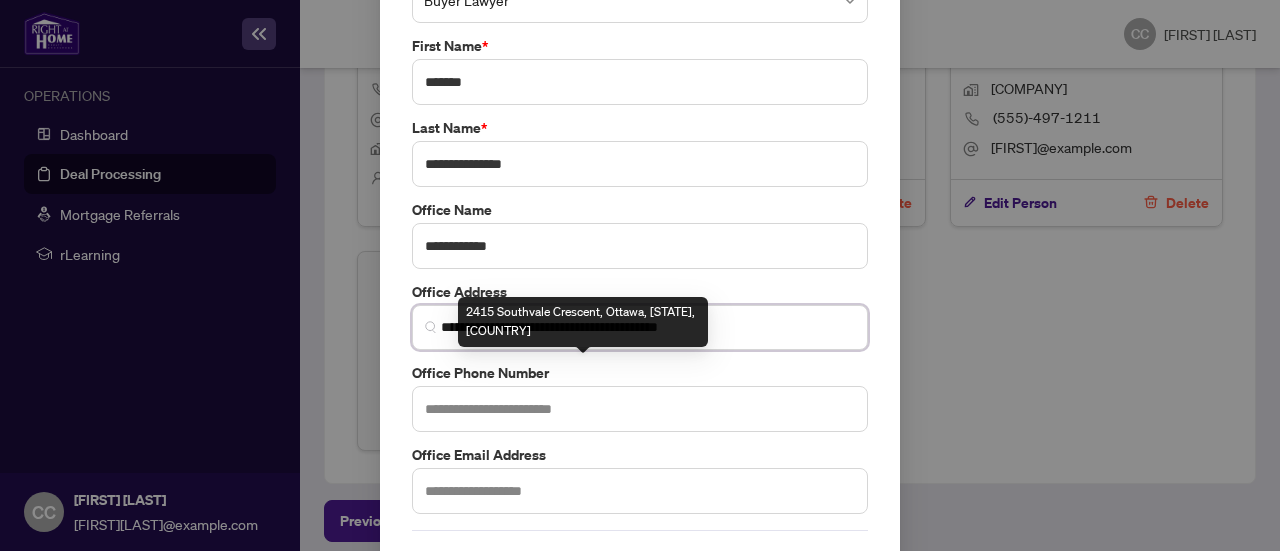 scroll, scrollTop: 216, scrollLeft: 0, axis: vertical 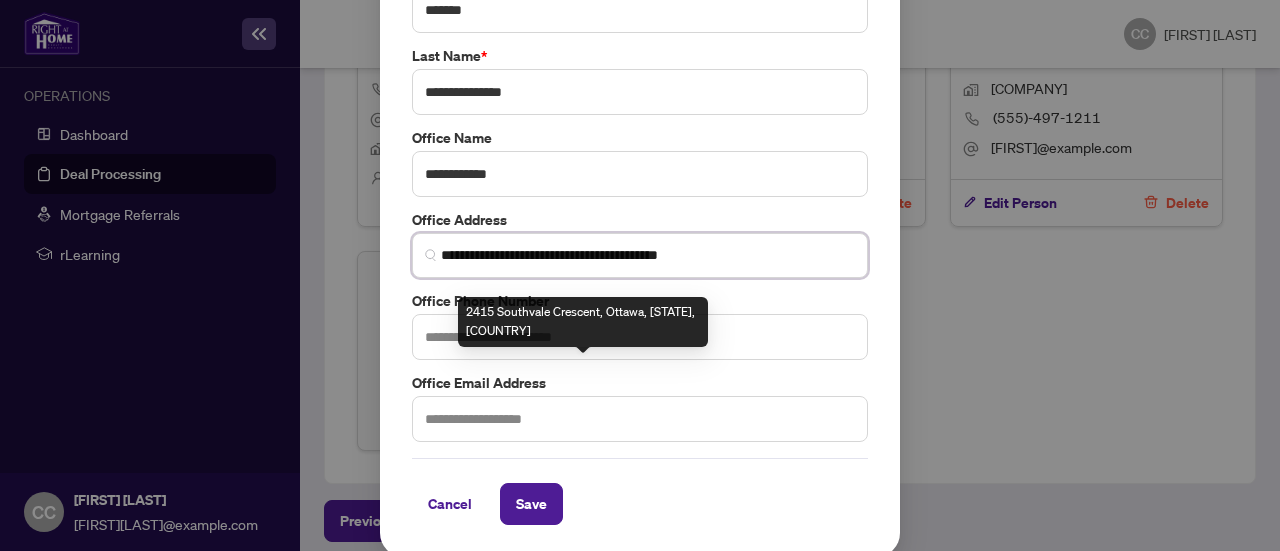 type on "**********" 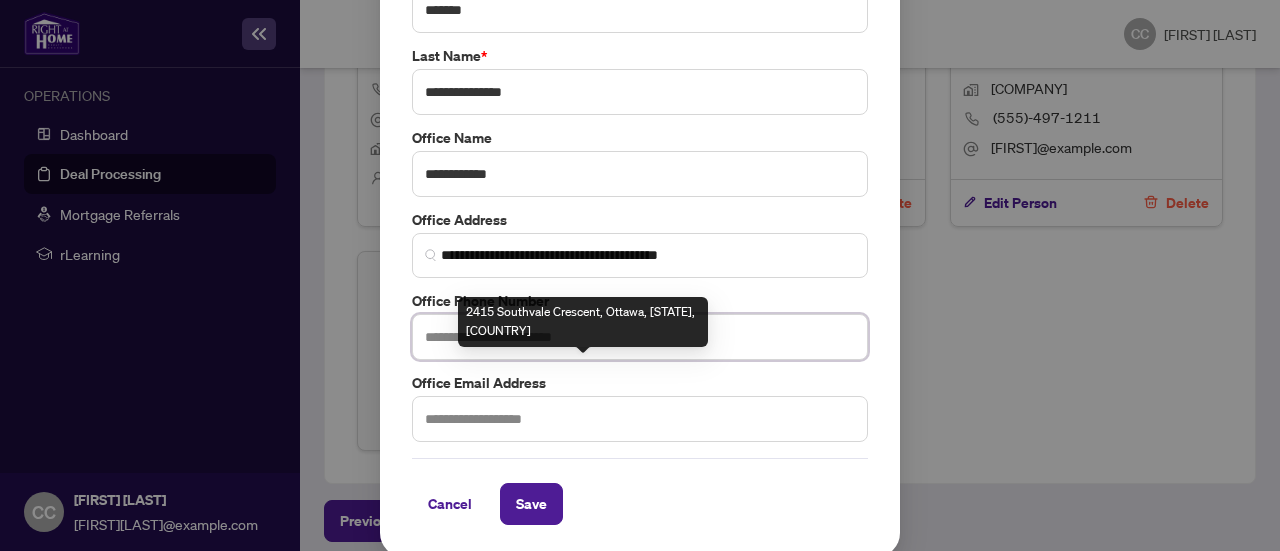 click at bounding box center [640, 337] 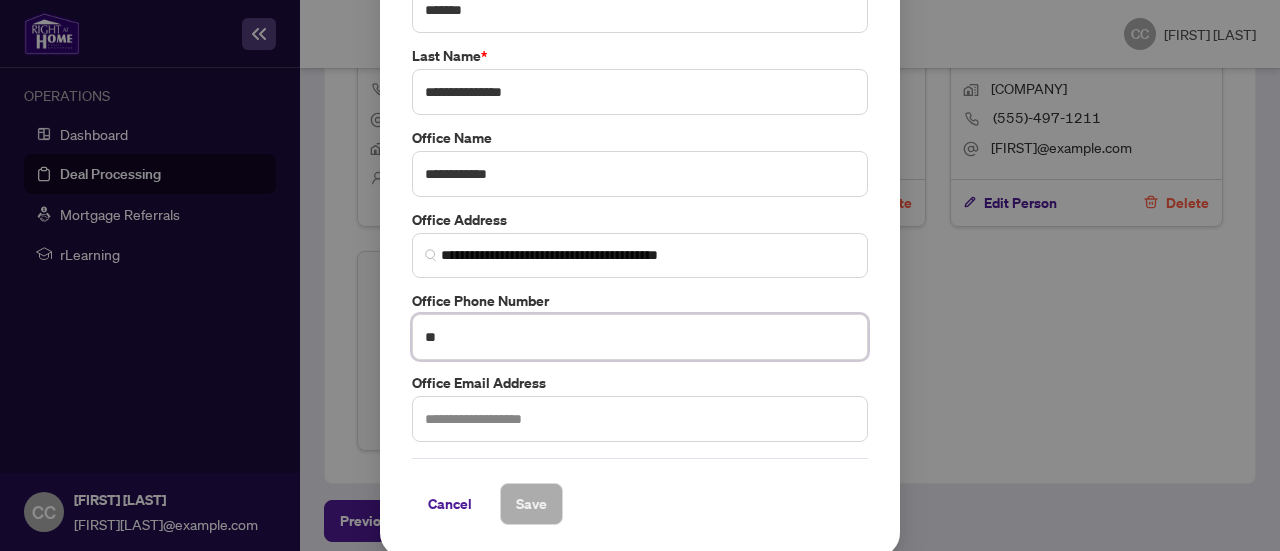 type on "*" 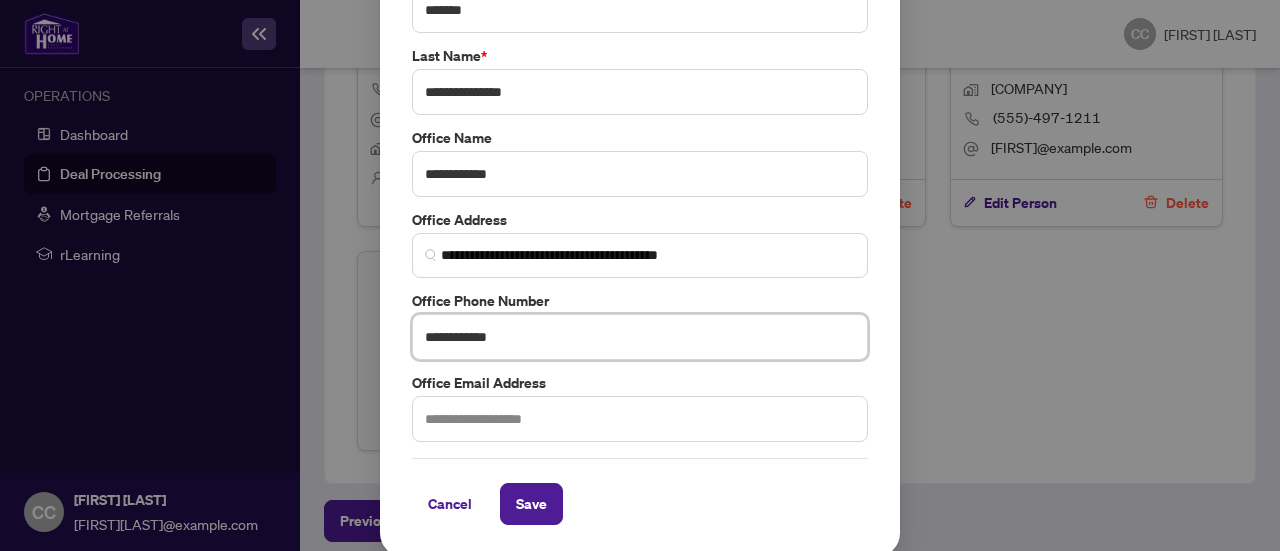 type on "**********" 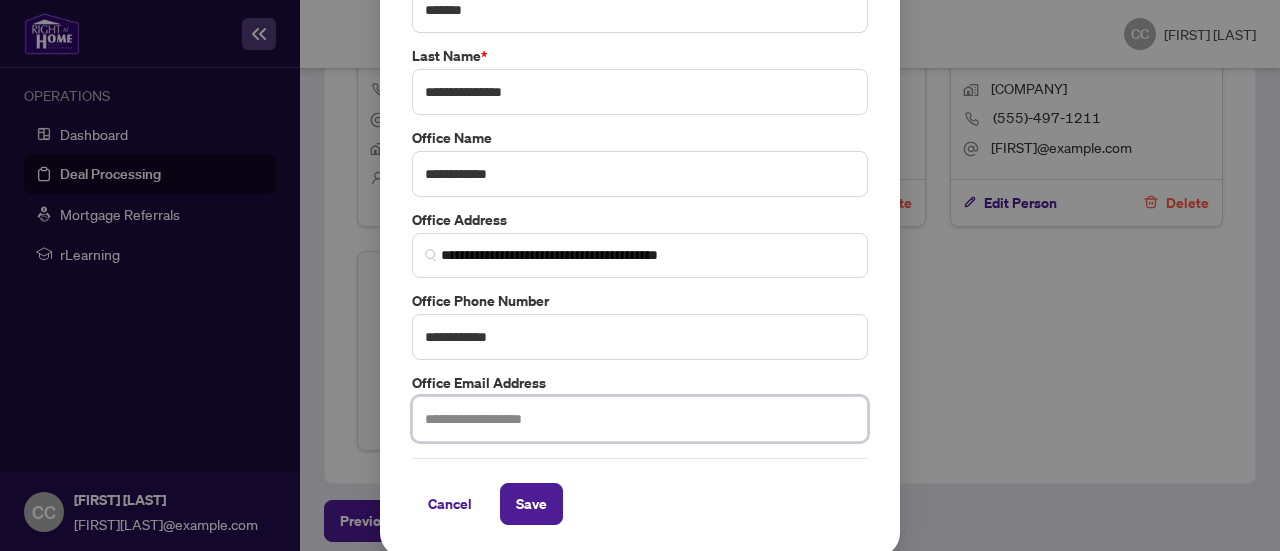 click at bounding box center [640, 419] 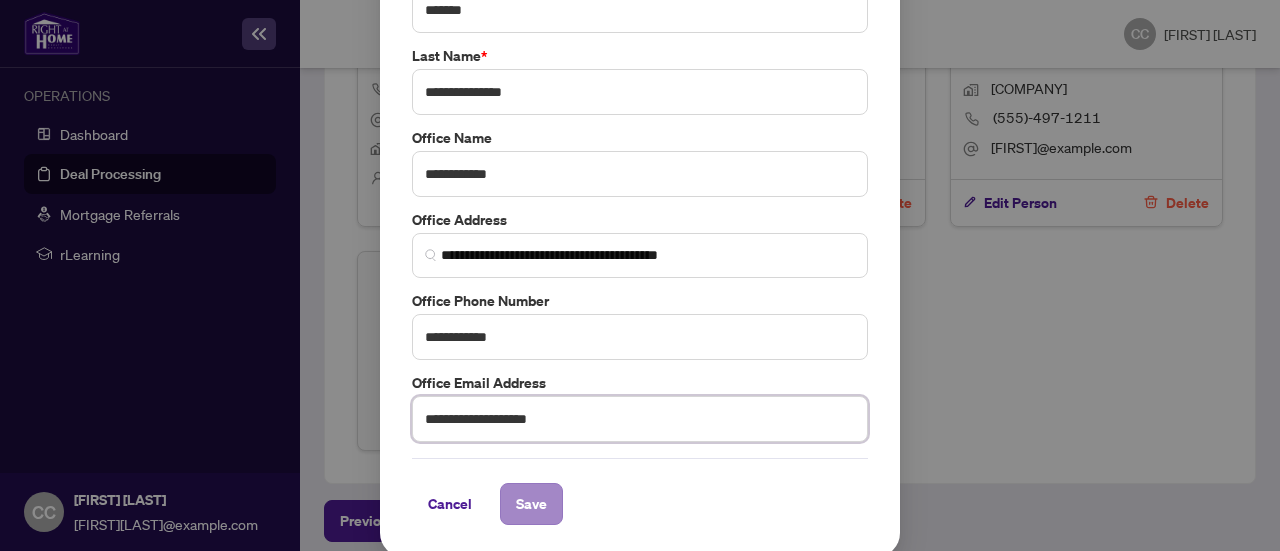 type on "**********" 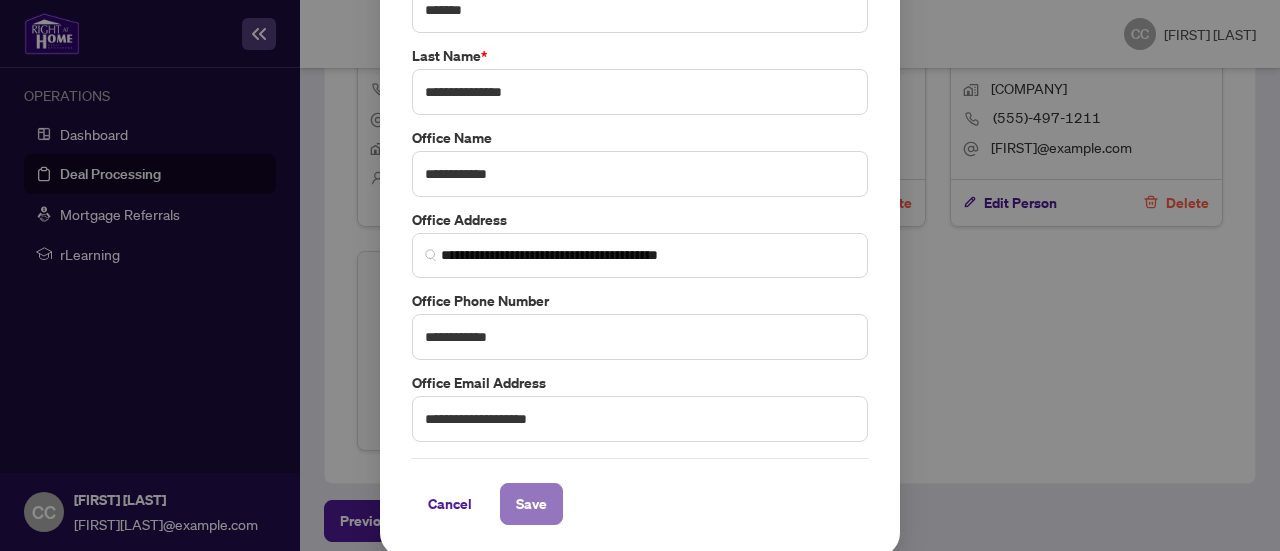 click on "Save" at bounding box center (531, 504) 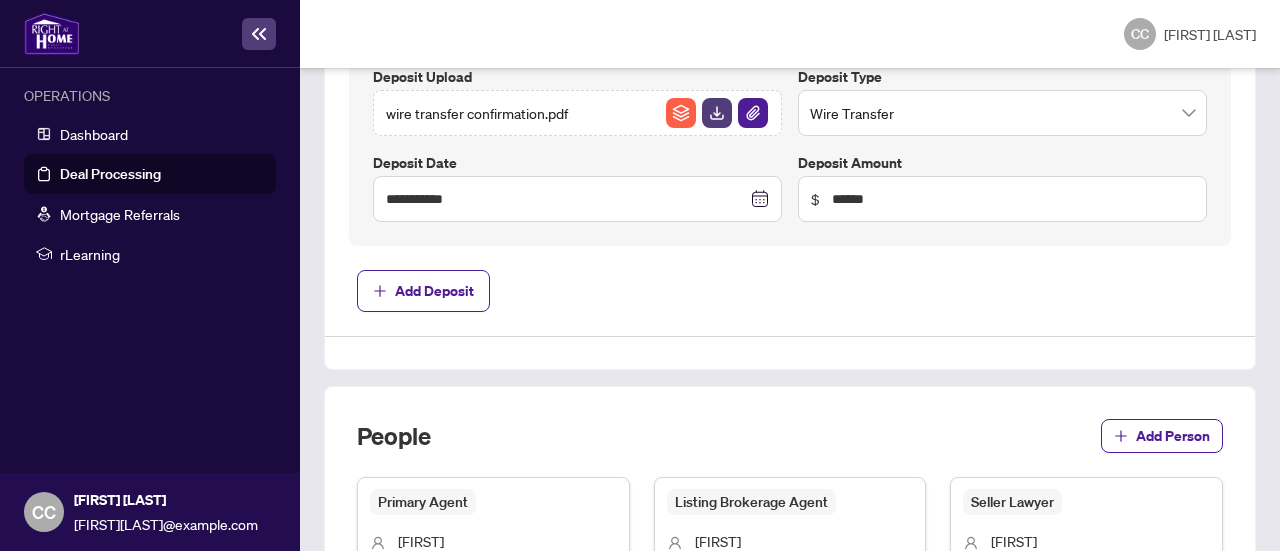 scroll, scrollTop: 1551, scrollLeft: 0, axis: vertical 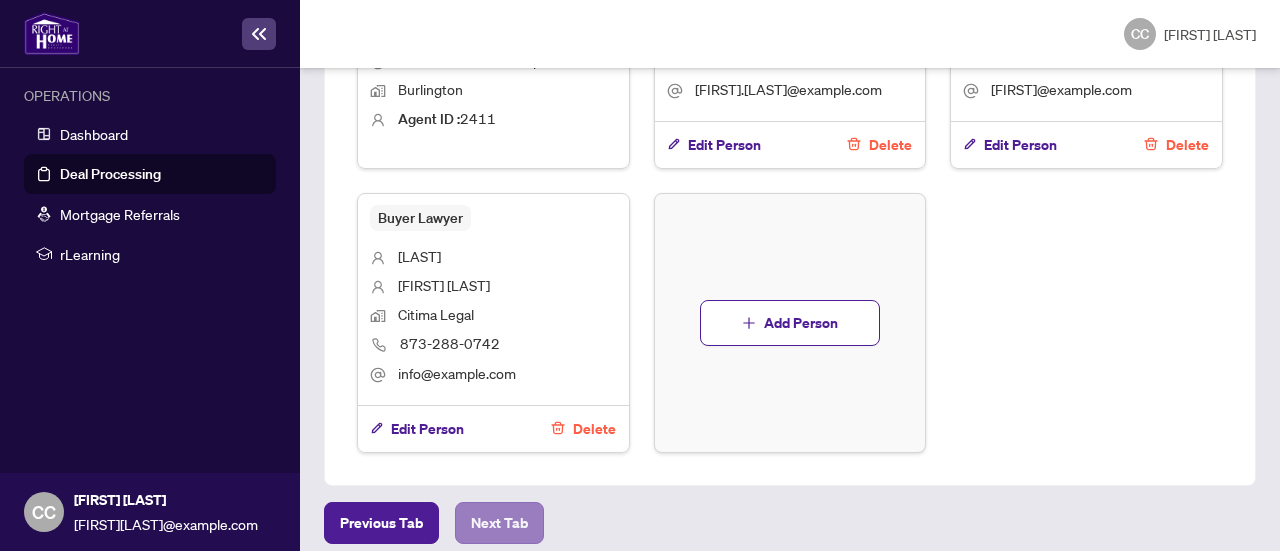 click on "Next Tab" at bounding box center [499, 523] 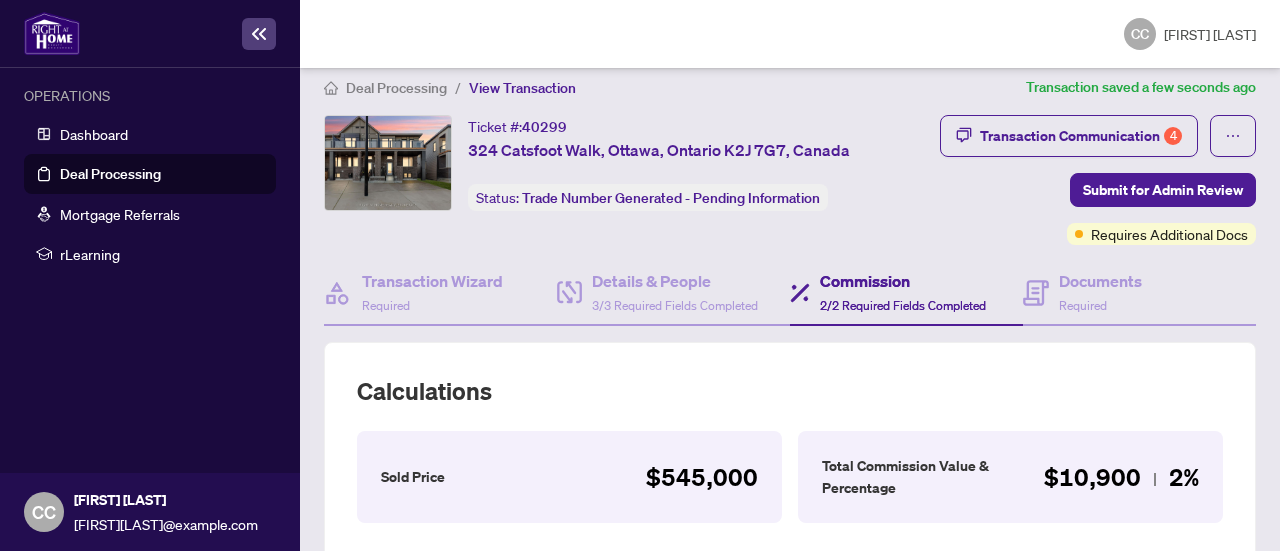 scroll, scrollTop: 0, scrollLeft: 0, axis: both 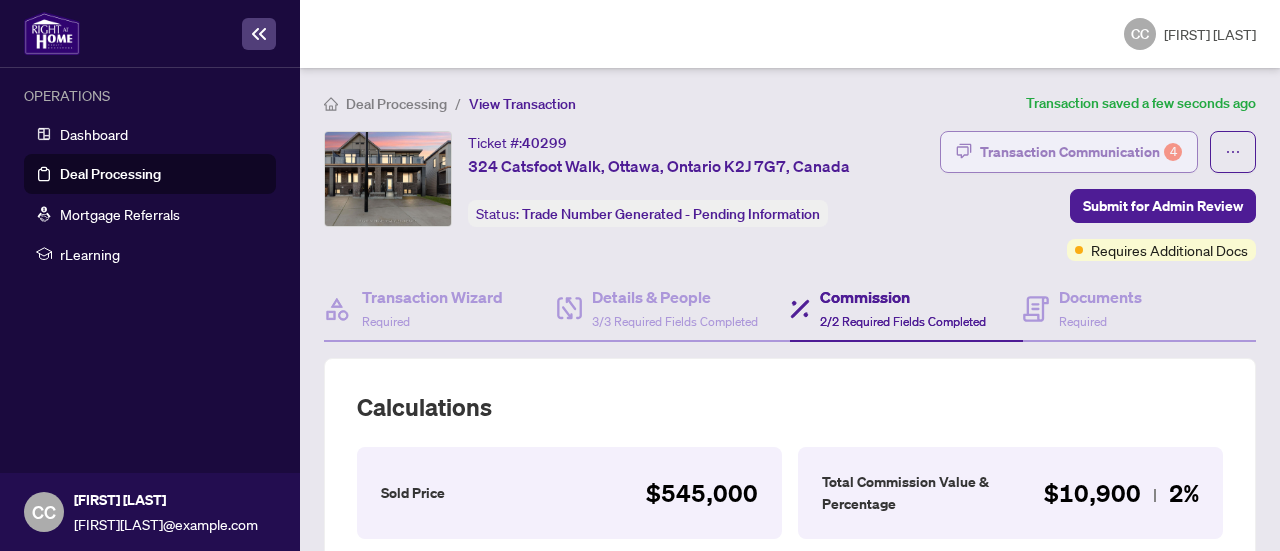 click on "Transaction Communication 4" at bounding box center [1081, 152] 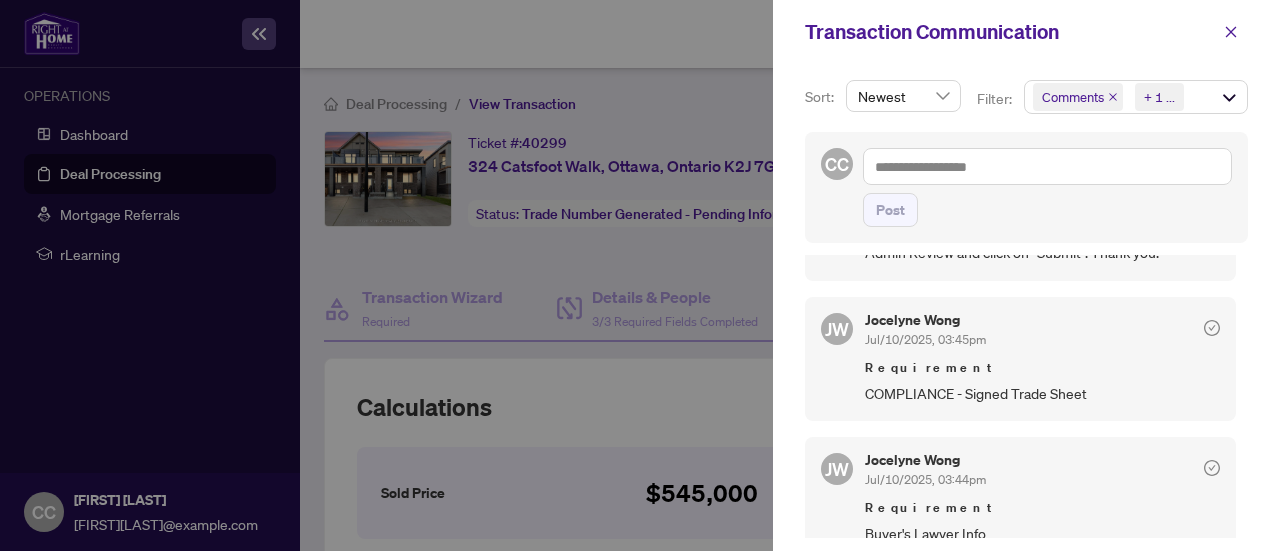 scroll, scrollTop: 276, scrollLeft: 0, axis: vertical 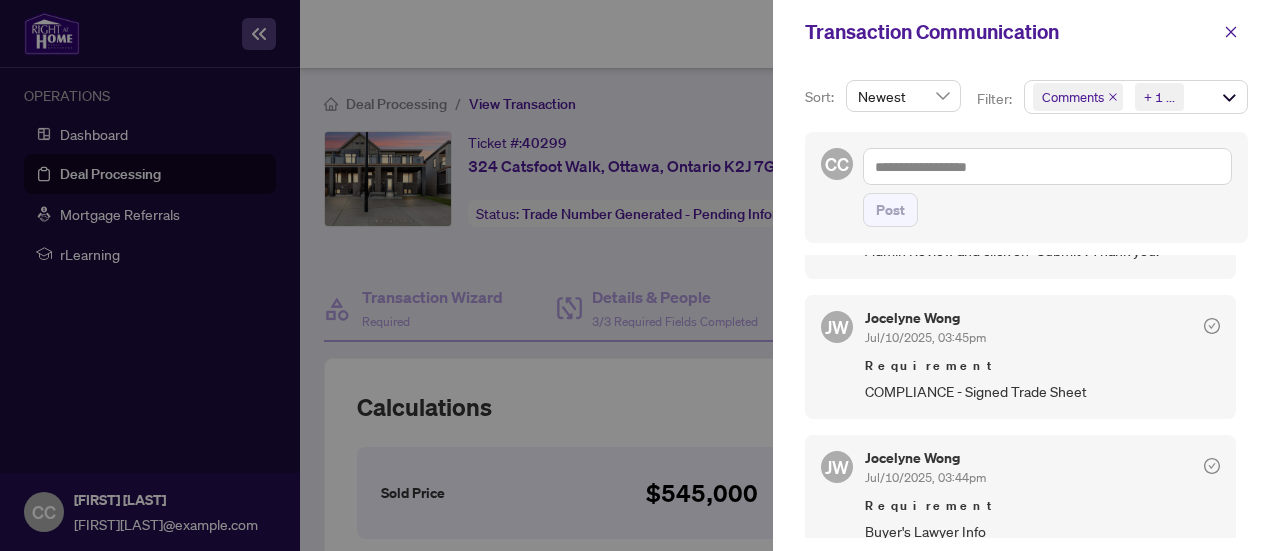 click on "Requirement" at bounding box center (1042, 366) 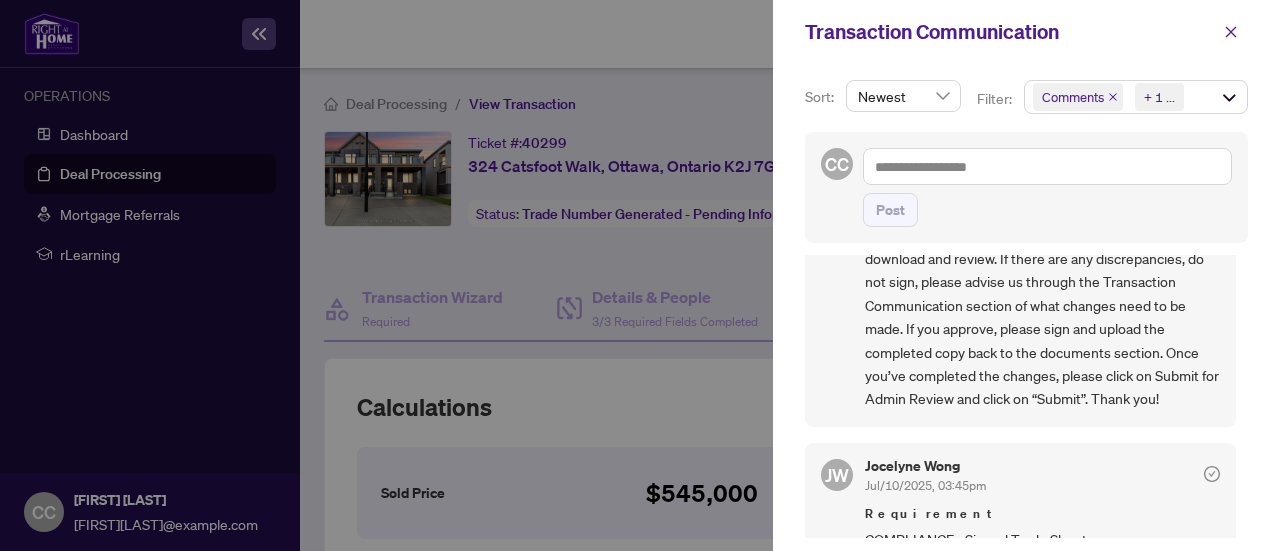 scroll, scrollTop: 0, scrollLeft: 0, axis: both 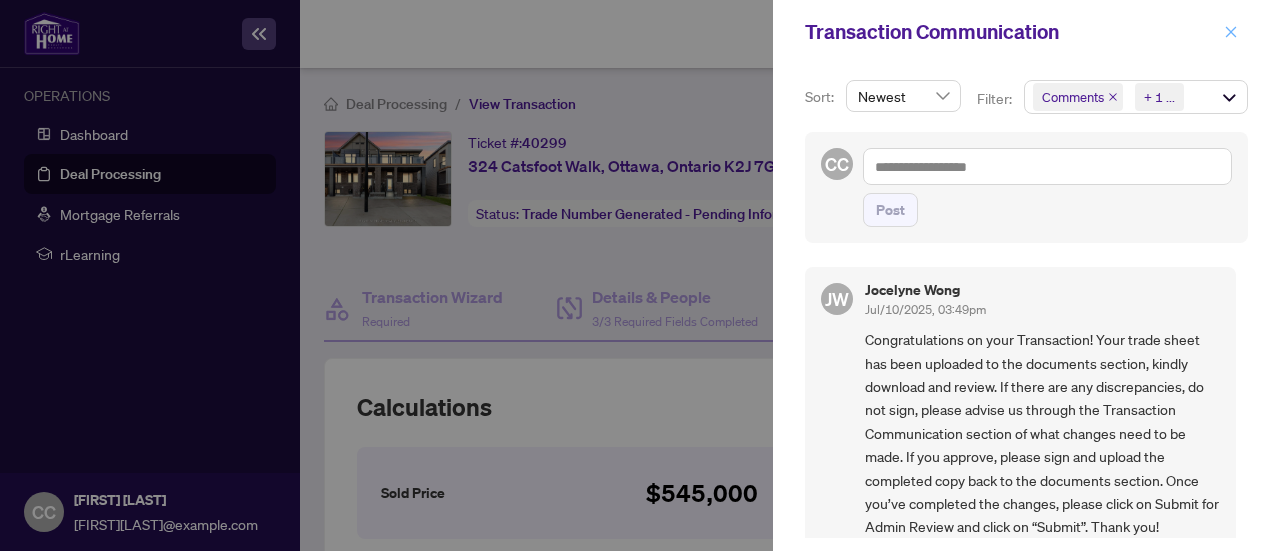 click 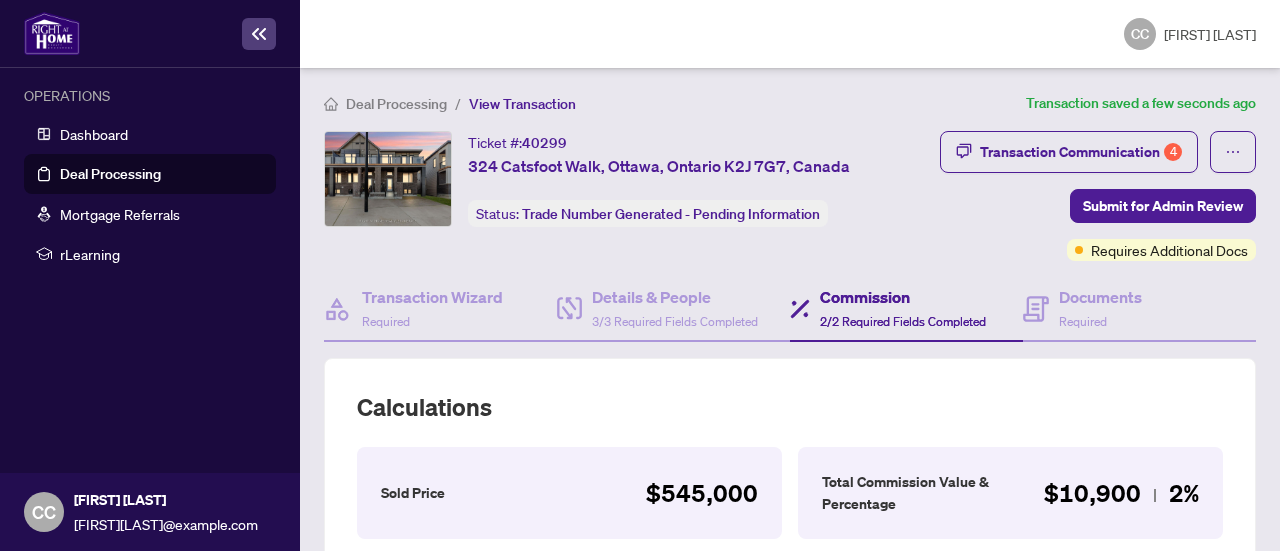 click on "Trade Number Generated - Pending Information" at bounding box center (671, 214) 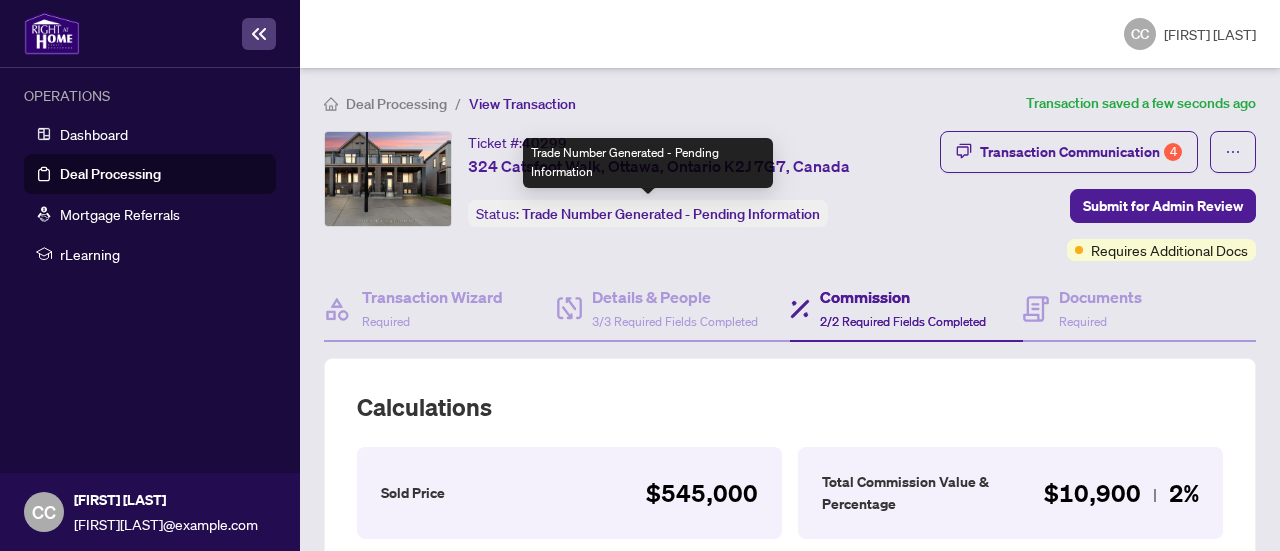 click on "Trade Number Generated - Pending Information" at bounding box center (671, 214) 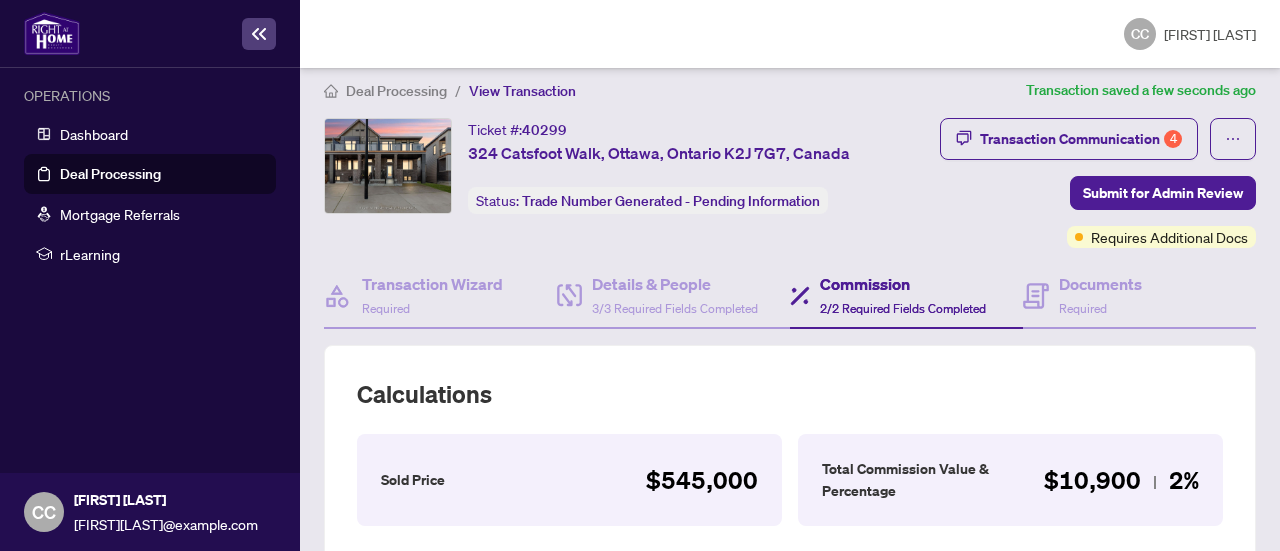 scroll, scrollTop: 0, scrollLeft: 0, axis: both 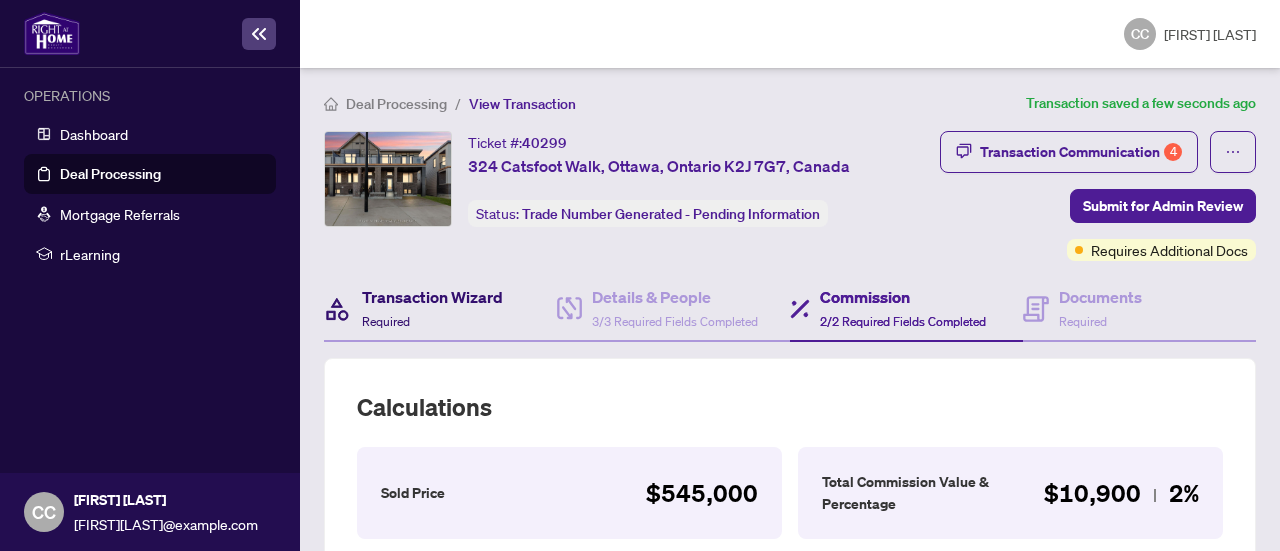 click on "Transaction Wizard Required" at bounding box center [432, 308] 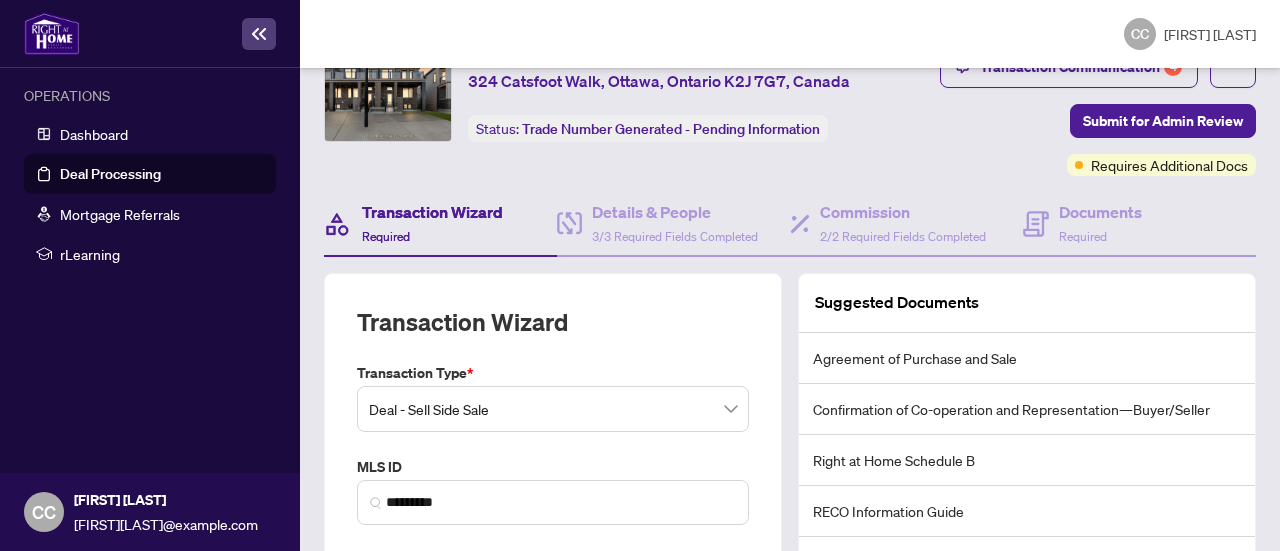 scroll, scrollTop: 0, scrollLeft: 0, axis: both 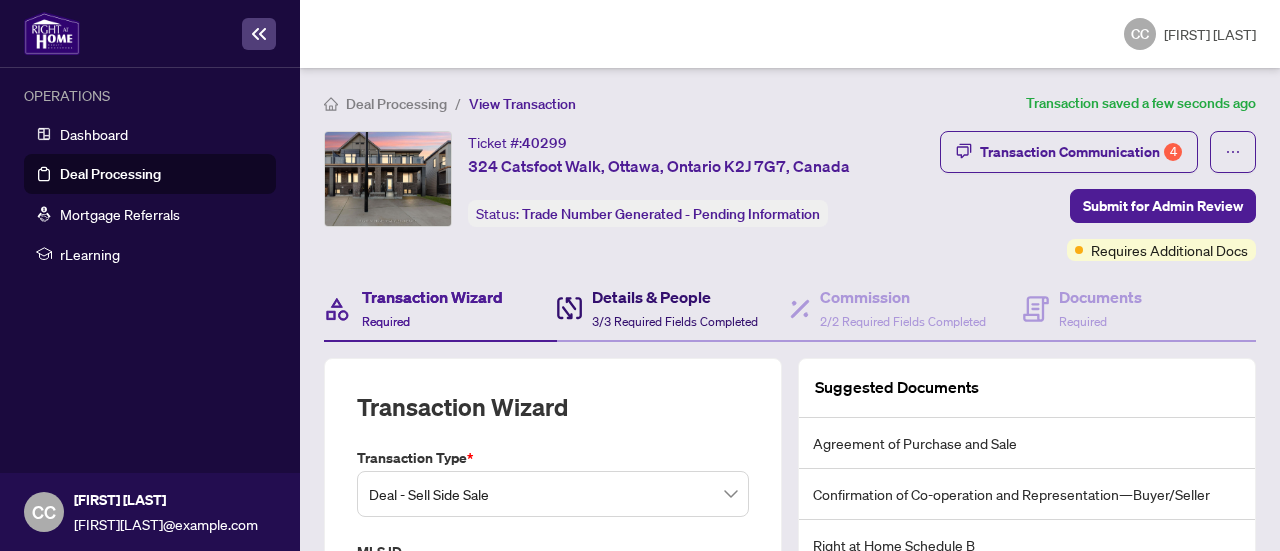click on "3/3 Required Fields Completed" at bounding box center [675, 321] 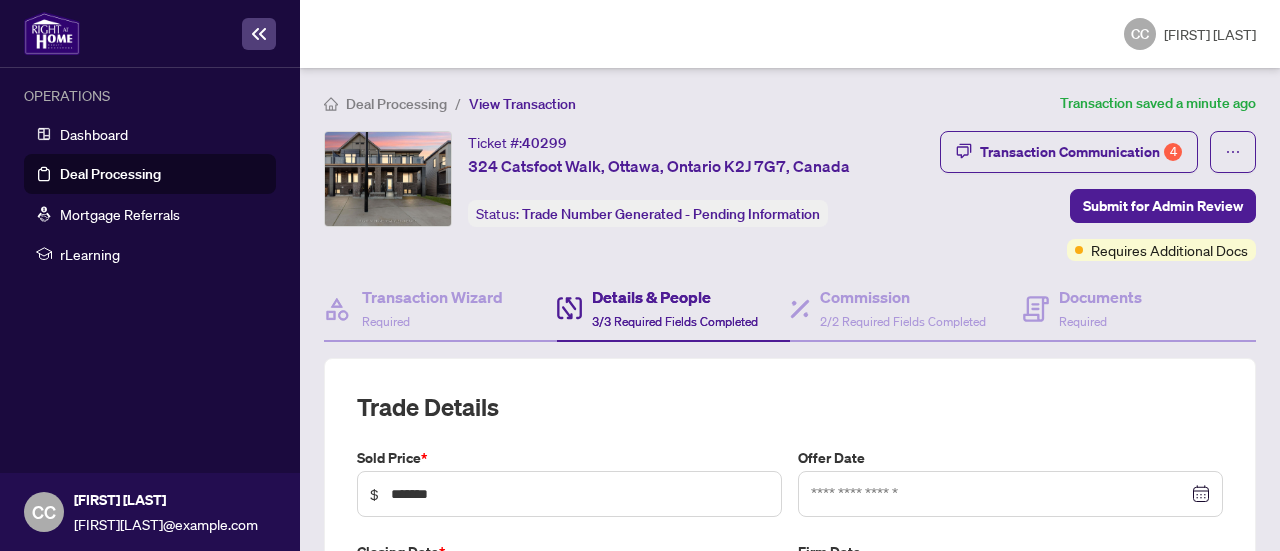 type on "**********" 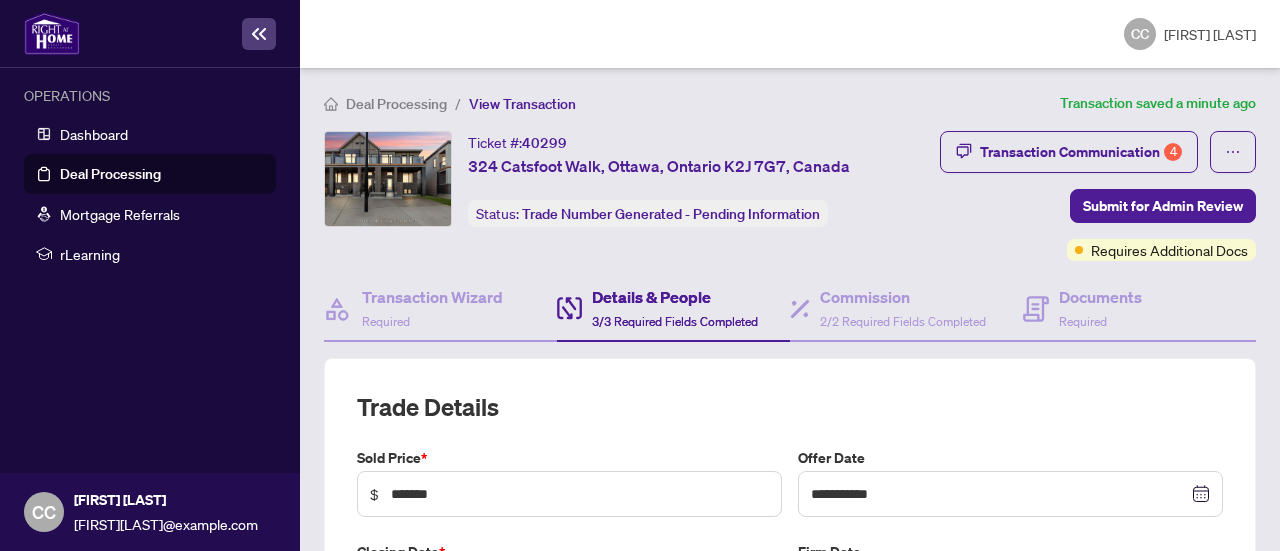 type on "**********" 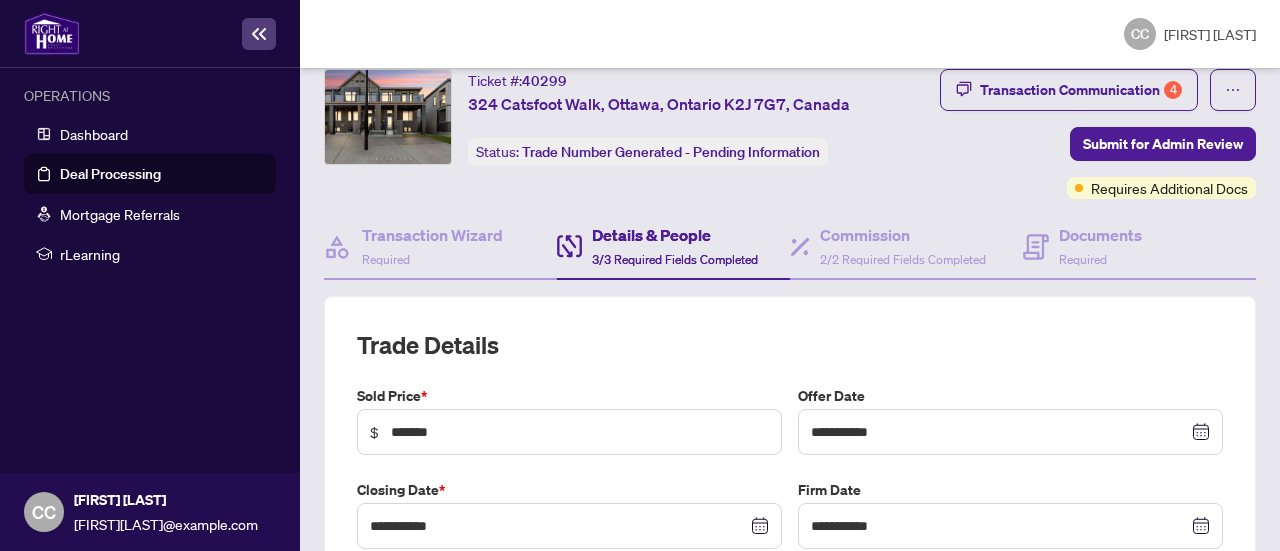 scroll, scrollTop: 60, scrollLeft: 0, axis: vertical 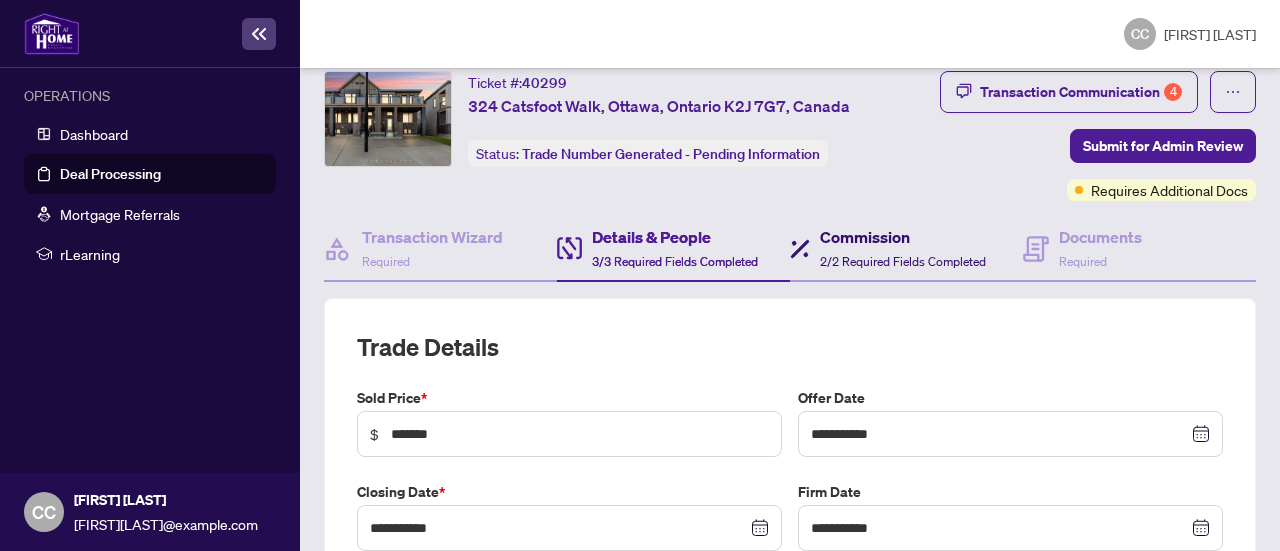 click on "2/2 Required Fields Completed" at bounding box center (903, 261) 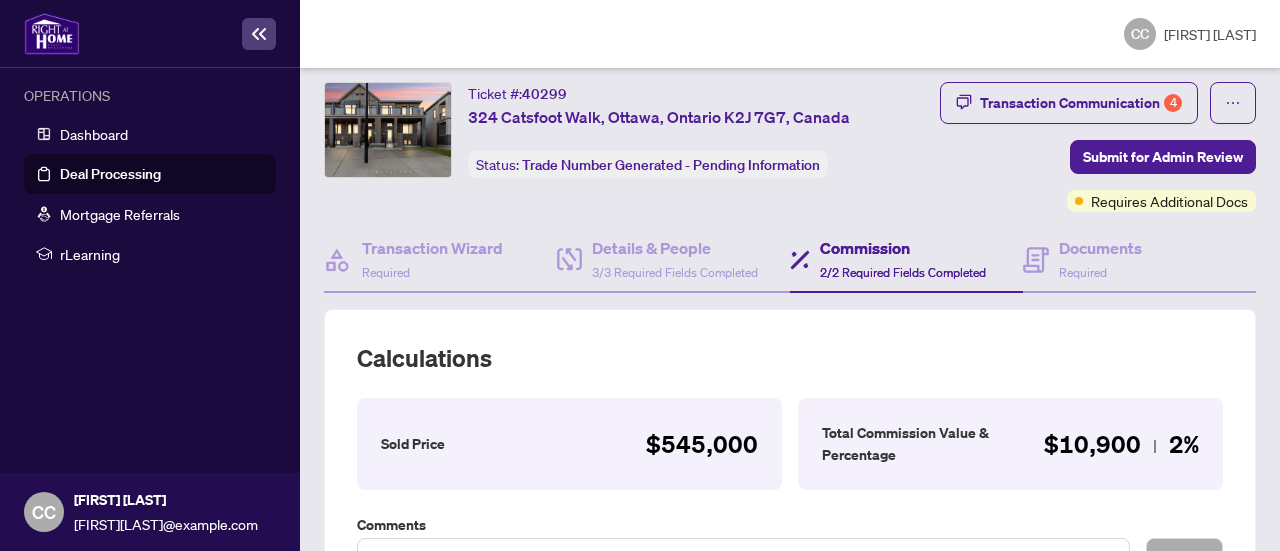 scroll, scrollTop: 0, scrollLeft: 0, axis: both 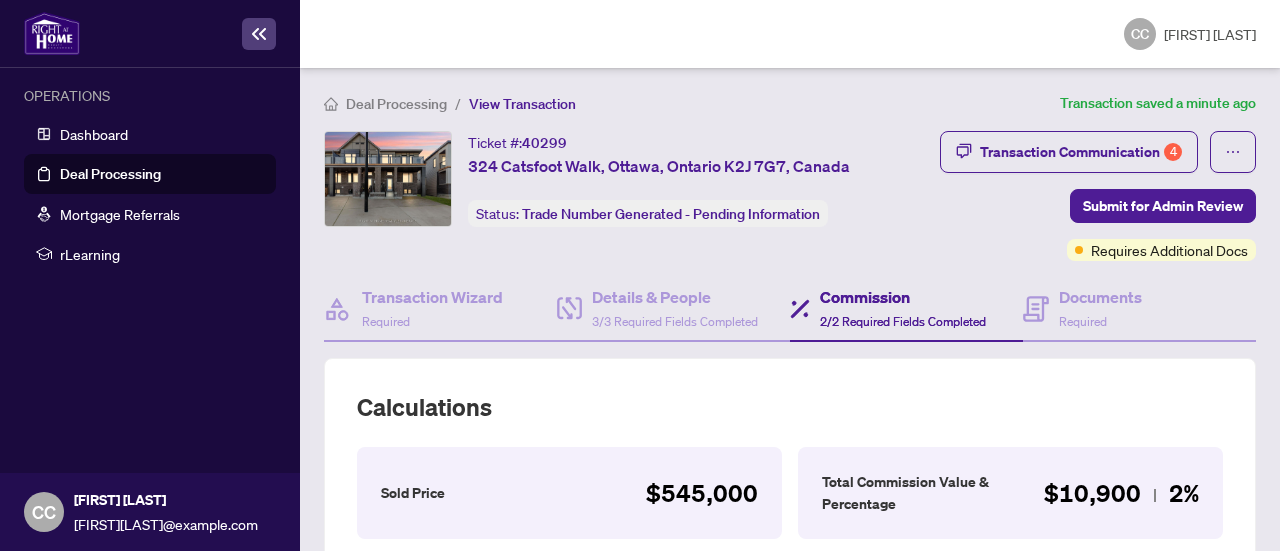 click on "Requires Additional Docs" at bounding box center [1169, 250] 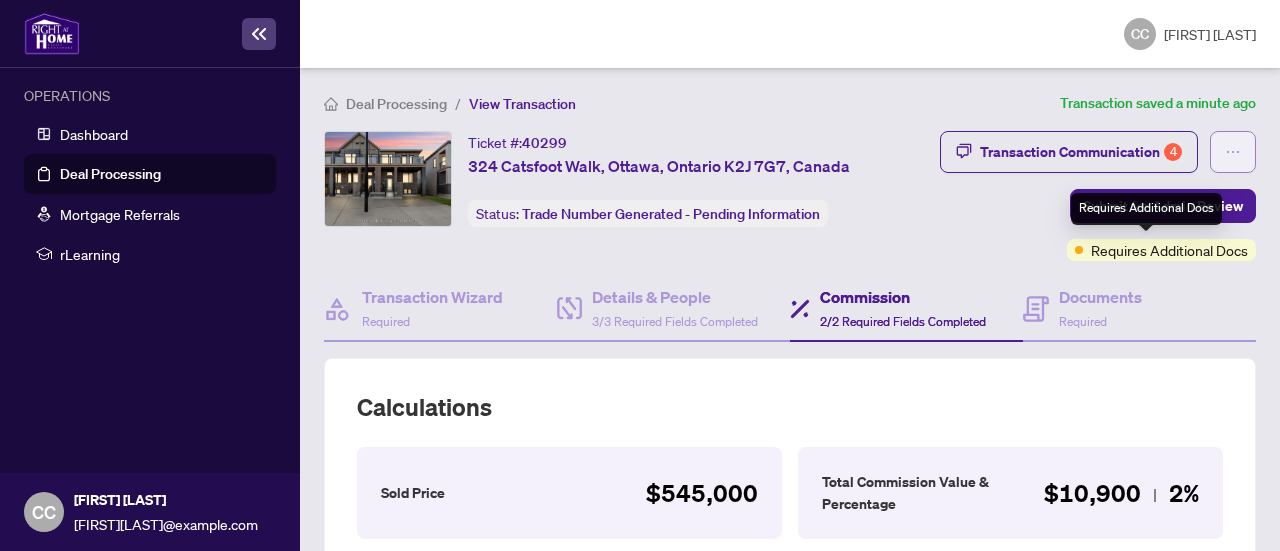 click 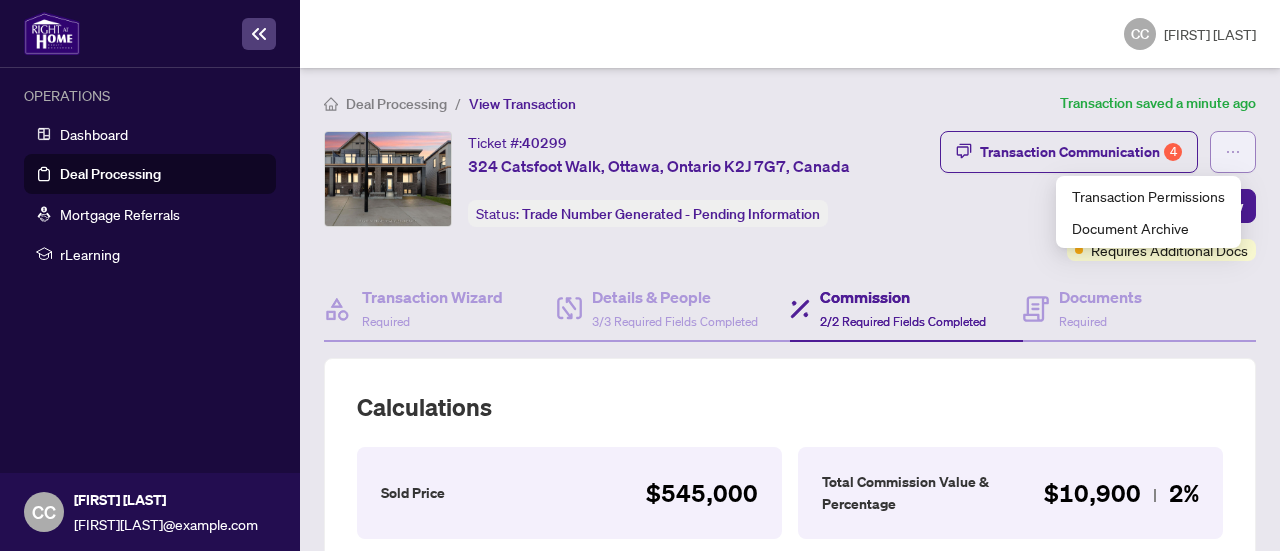 click 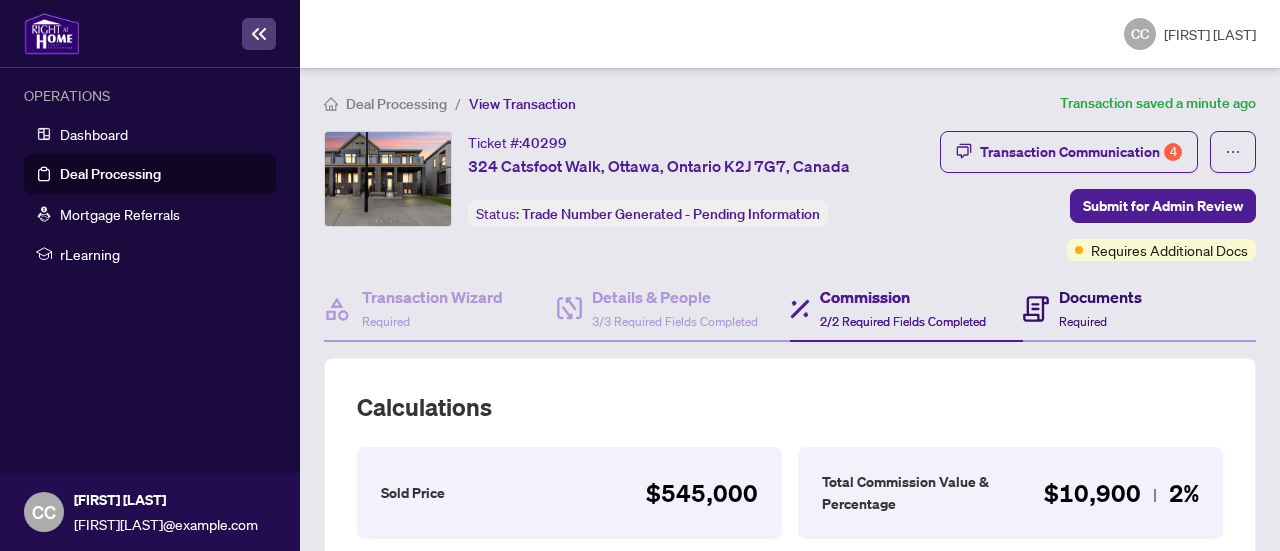 click on "Required" at bounding box center [1083, 321] 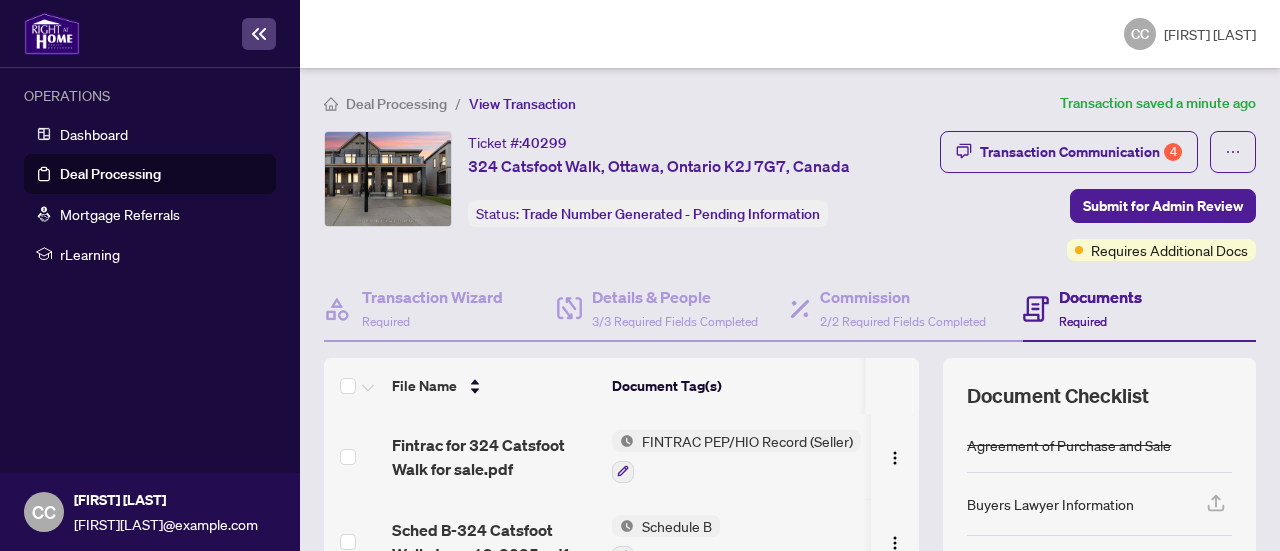 scroll, scrollTop: 97, scrollLeft: 0, axis: vertical 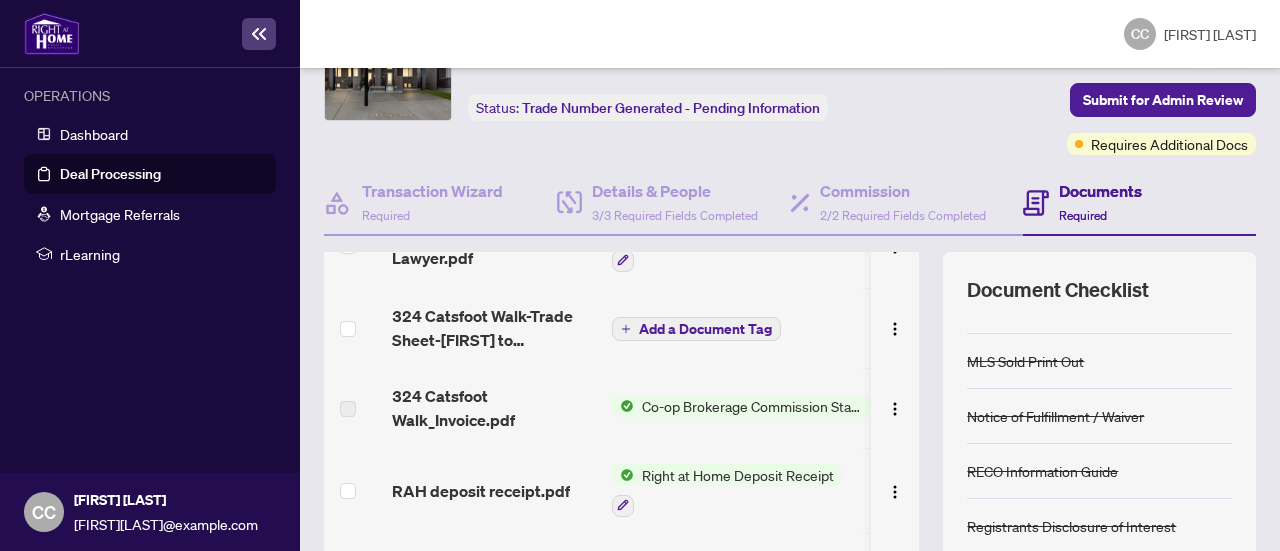 click on "324 Catsfoot Walk-Trade Sheet-[FIRST] to Review.pdf" at bounding box center (494, 328) 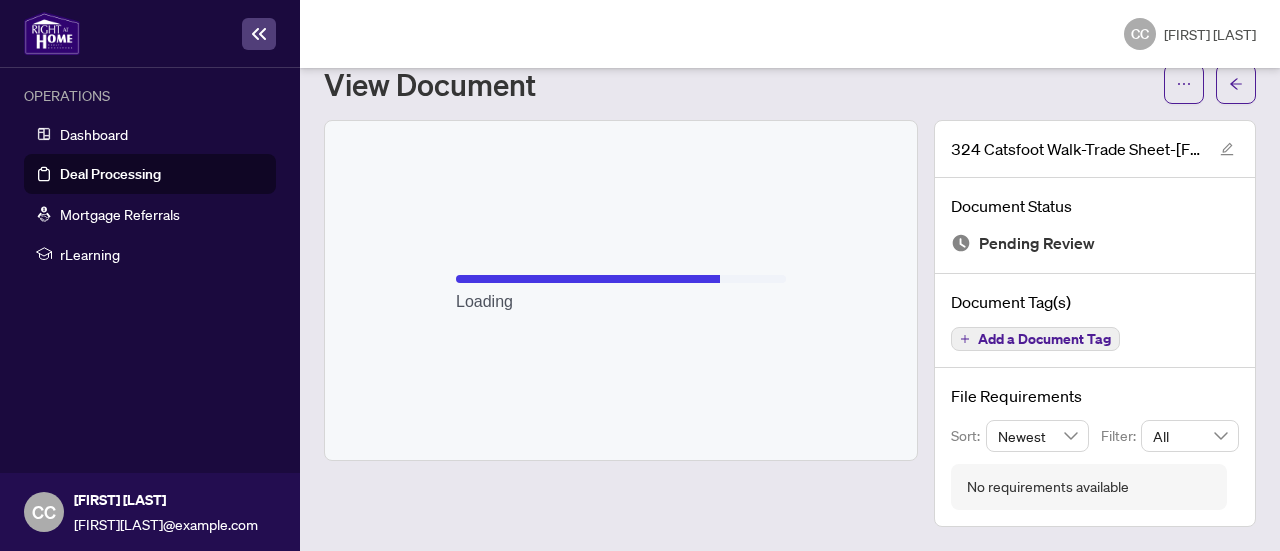 scroll, scrollTop: 62, scrollLeft: 0, axis: vertical 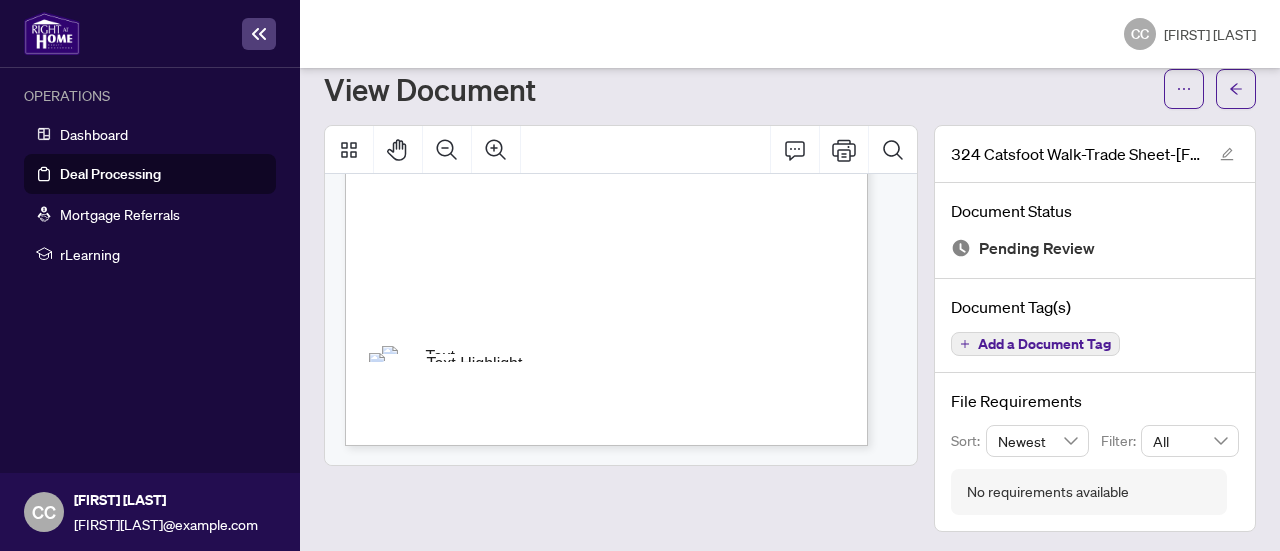 click on "Right at Home Realty  2508744
324 Catsfoot Walk
[CITY],[STATE] [POSTAL_CODE]  Property:
Type:  RESIDENTIAL
Class.:  LISTING SIDE  Status: Open  MLS #:  X8171304
Offer Date:  June 14, 2025  Entry Date:  June 20, 2025  Condition  Cond. Due Date  Cond. Met Date
Firm Date:  June 19, 2025  Close Date:  July 18, 2025  Financing  June 19, 2025  June 19, 2025
Settlement Date:  July 18, 2025
Contacts:
Type  End Name  Phone #  Address  Contact  Work/Fax
Seller  L  [FIRST] [LAST]  324 Catsfoot Walk, [CITY], [STATE], [COUNTRY]
Buyer  S  [FIRST] [LAST]  [STATE], [COUNTRY]
Buyer  S  [FIRST] [LAST]  [STATE], [COUNTRY]
Solicitor  L  [COMPANY]  (555)-497-1211  5 Brisdale Dr, 205, [CITY], [STATE], [POSTAL_CODE], [COUNTRY]
[FIRST] [LAST]  (555)-497-1118
Outside Brokers:
Type  End Name  Phone #  Address  Agent  Fax
Outside Broker S  EXP REALTY OF CANADA INC - EFT  (866)-530-7737 4711 Yonge St., 10/F, [CITY], [STATE], [POSTAL_CODE] [FIRST] [LAST]  (647)-945-6857" at bounding box center [568, 58] 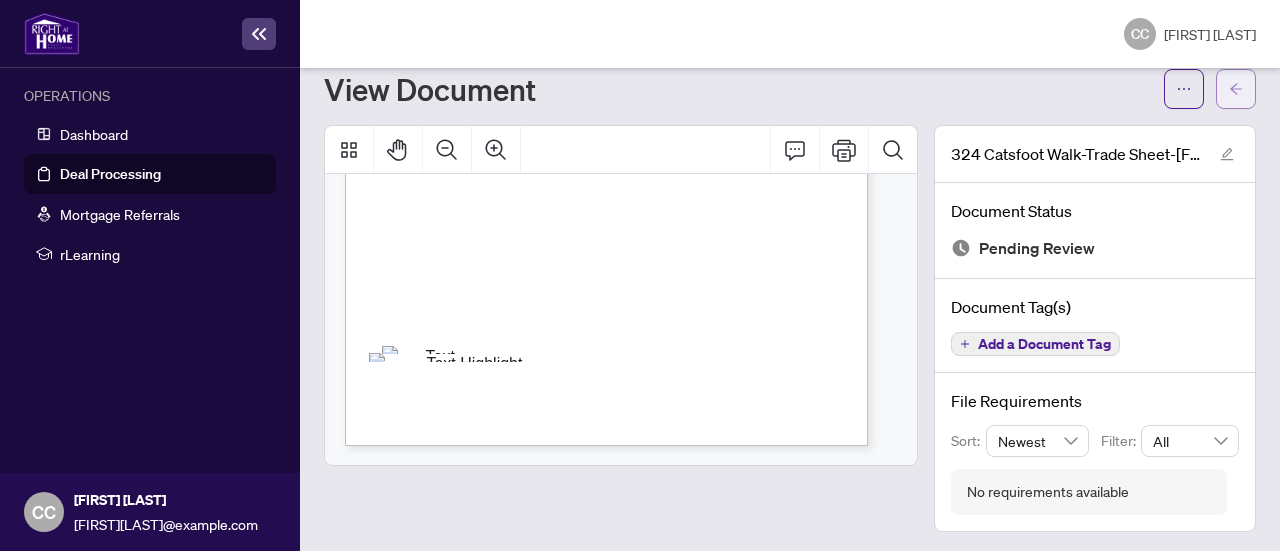 click 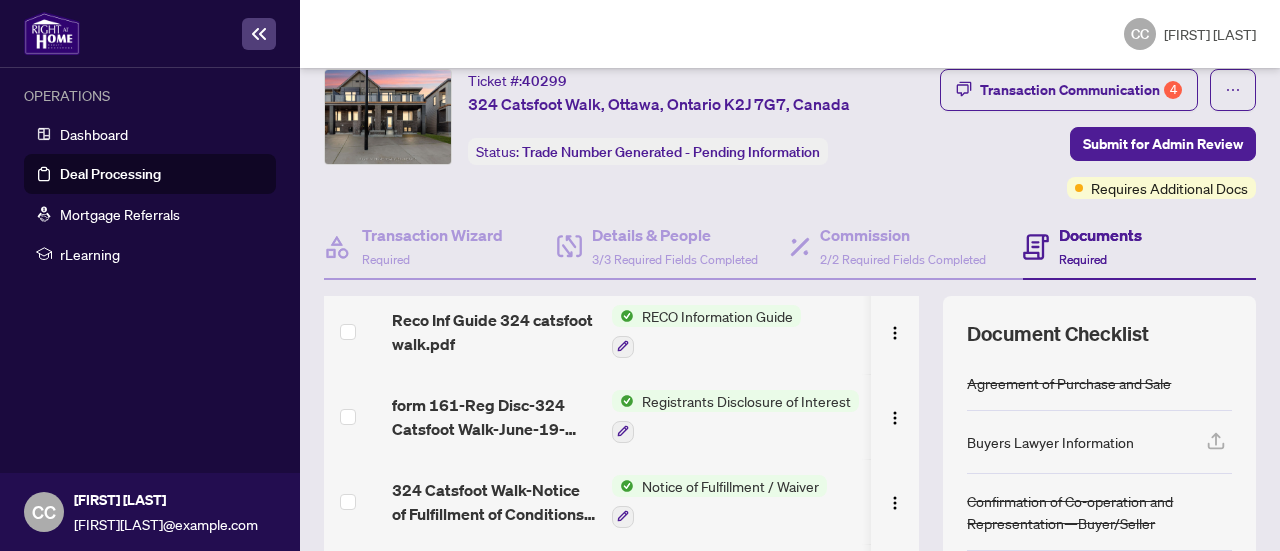scroll, scrollTop: 876, scrollLeft: 0, axis: vertical 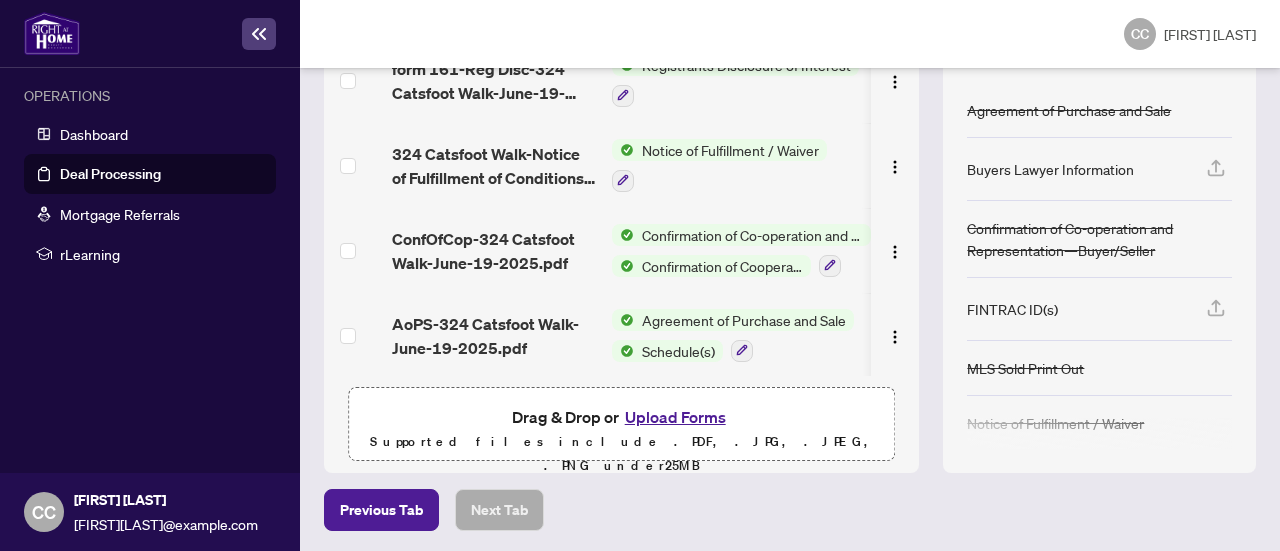 click on "Upload Forms" at bounding box center (675, 417) 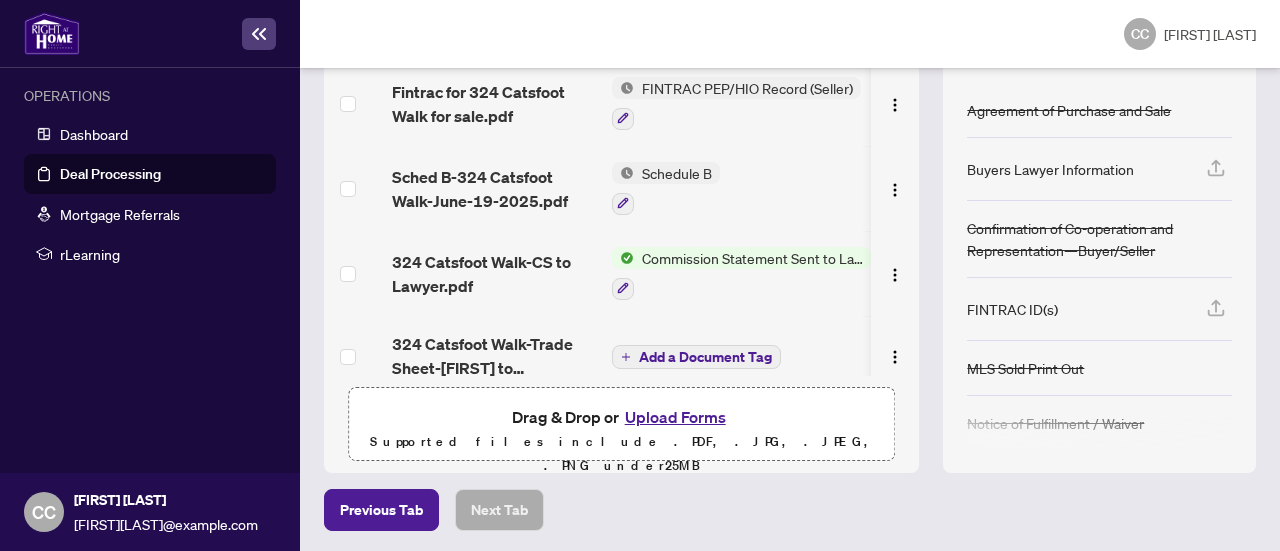scroll, scrollTop: 0, scrollLeft: 0, axis: both 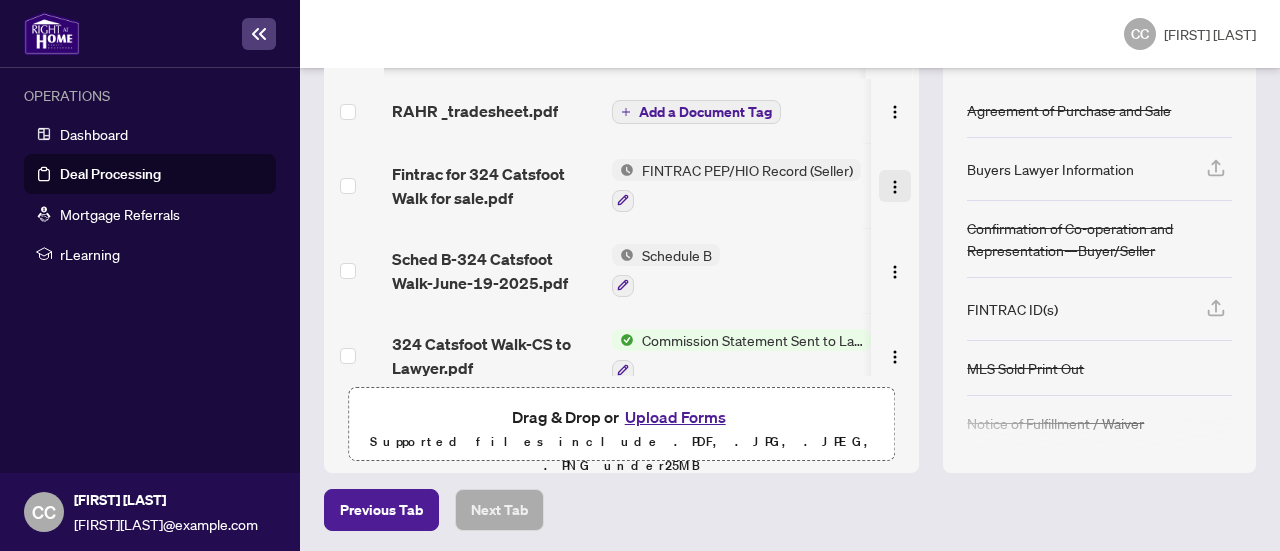 click at bounding box center [895, 187] 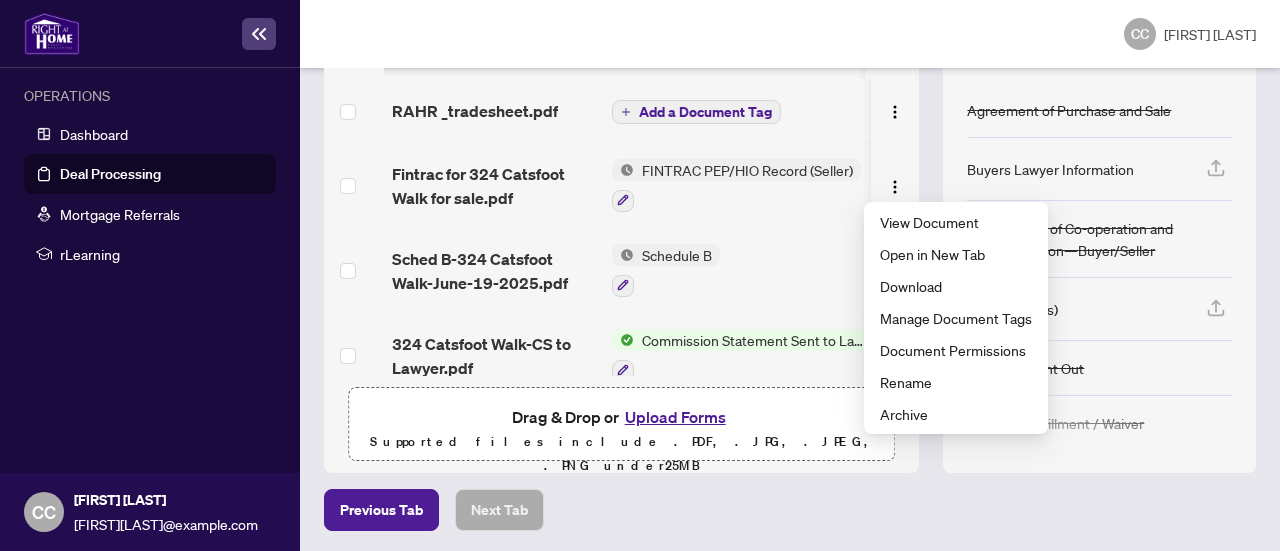 click on "Schedule B" at bounding box center (741, 270) 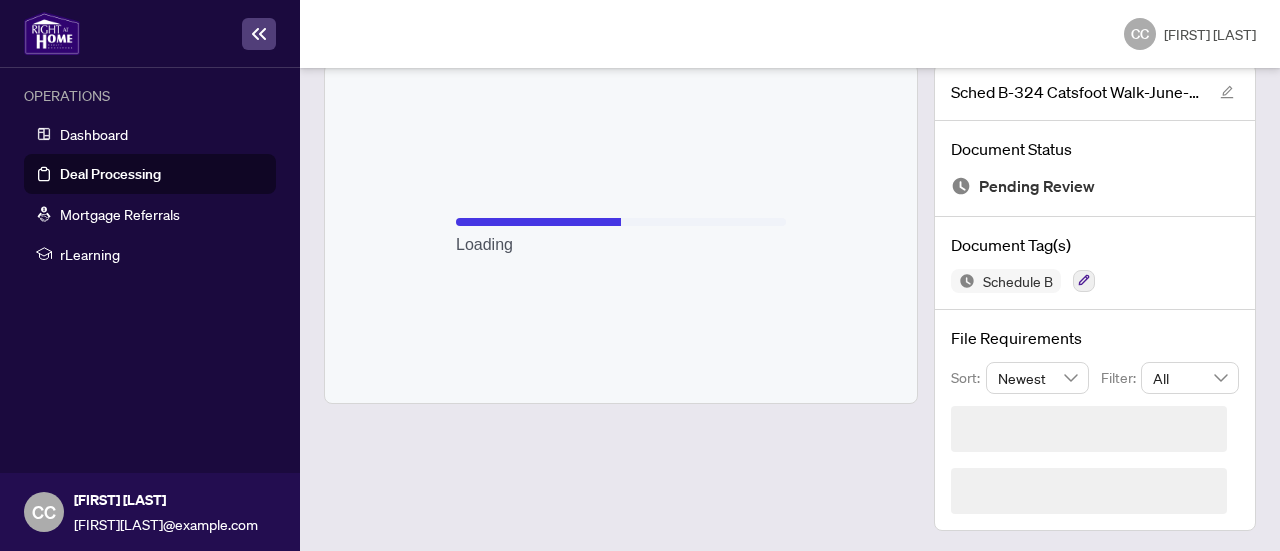 scroll, scrollTop: 62, scrollLeft: 0, axis: vertical 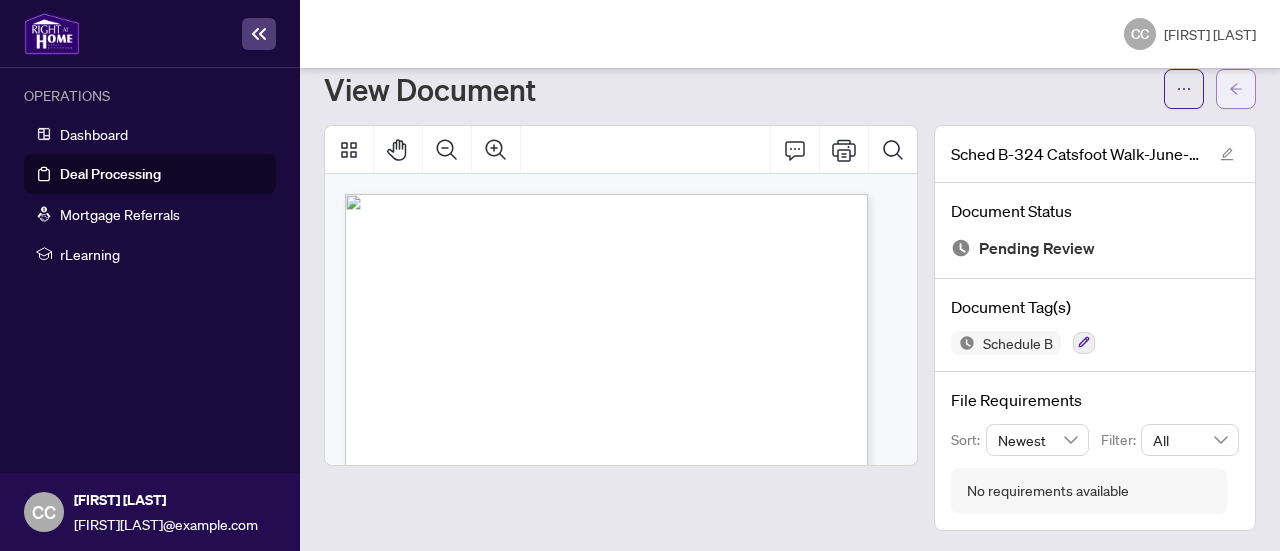 click 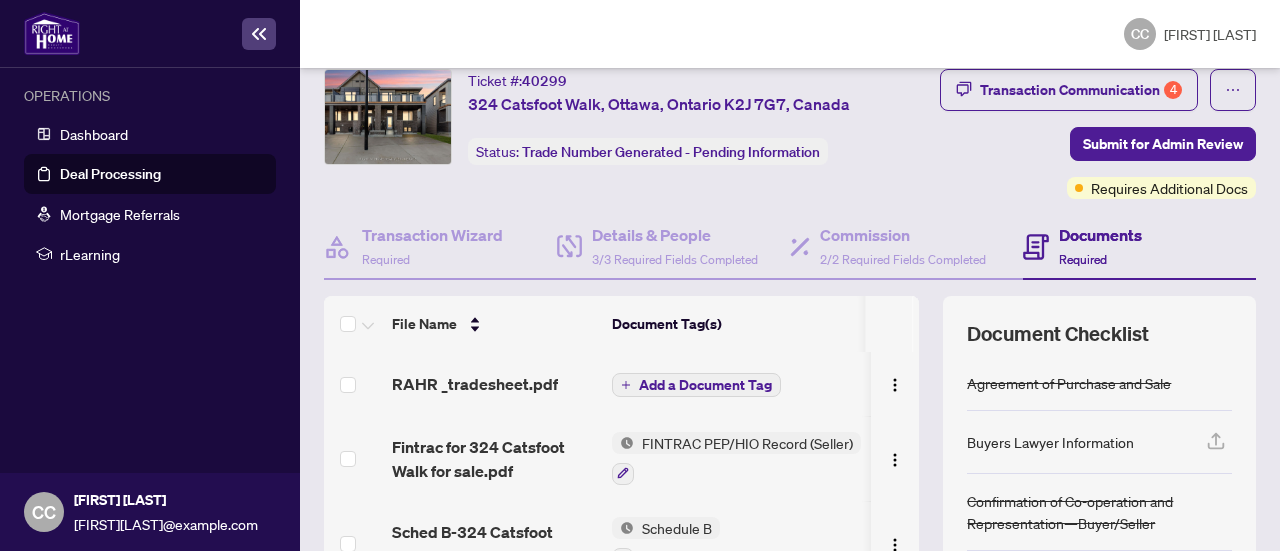 click on "Add a Document Tag" at bounding box center [705, 385] 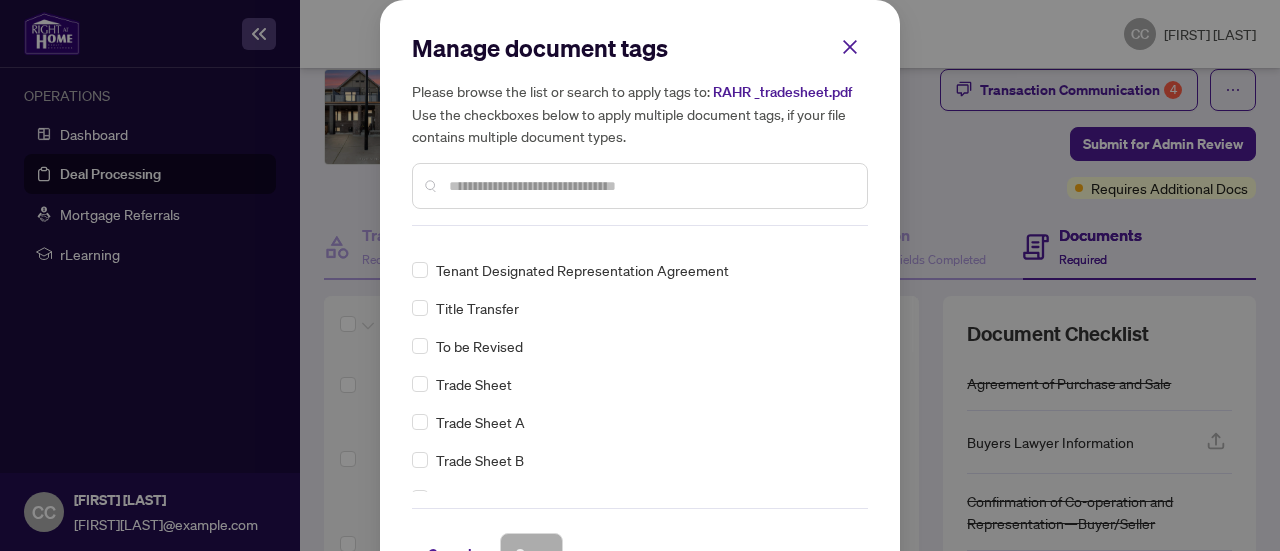 scroll, scrollTop: 4370, scrollLeft: 0, axis: vertical 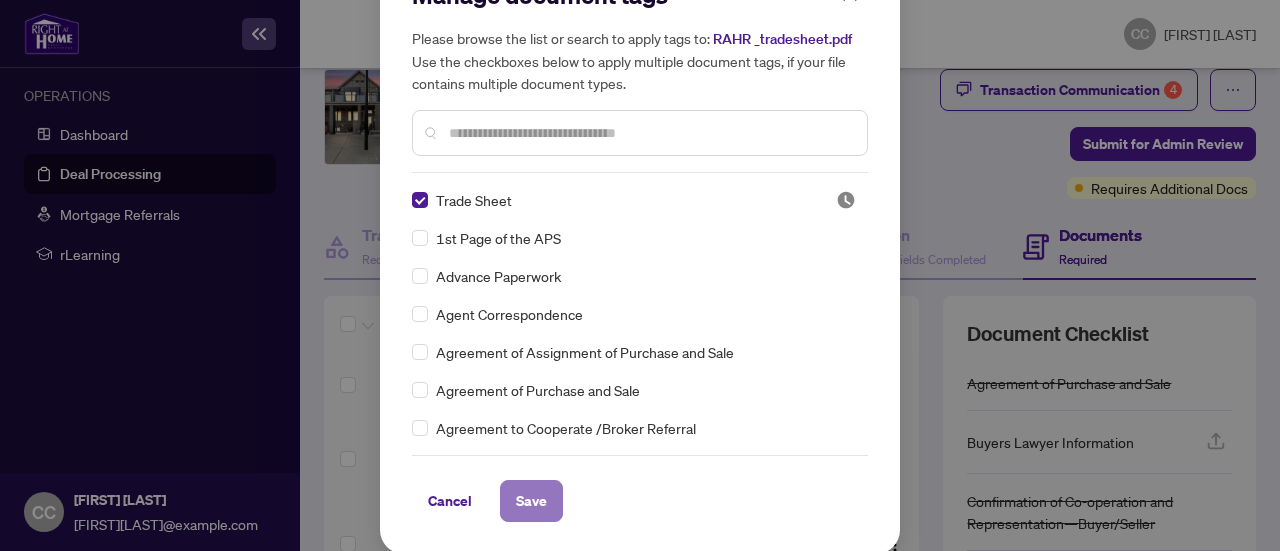 click on "Save" at bounding box center (531, 501) 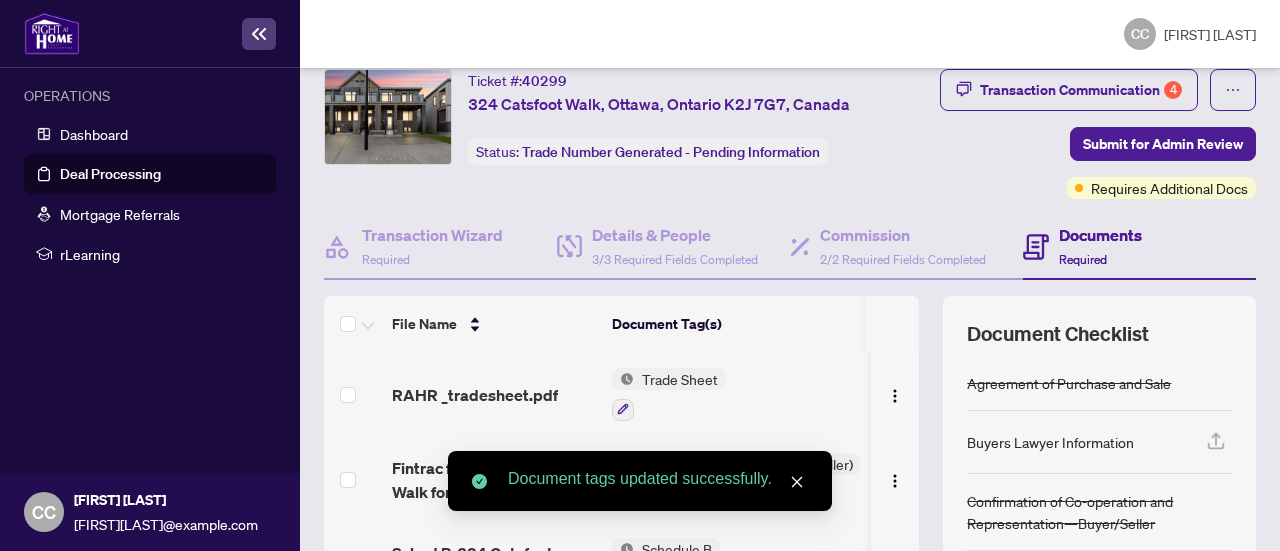 scroll, scrollTop: 0, scrollLeft: 0, axis: both 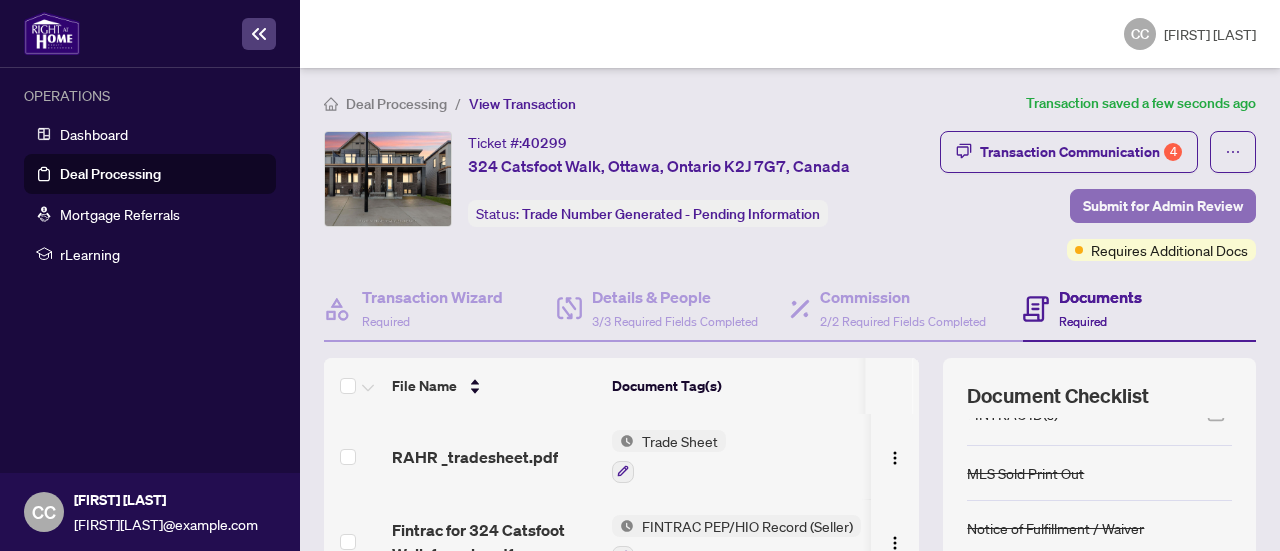 click on "Submit for Admin Review" at bounding box center [1163, 206] 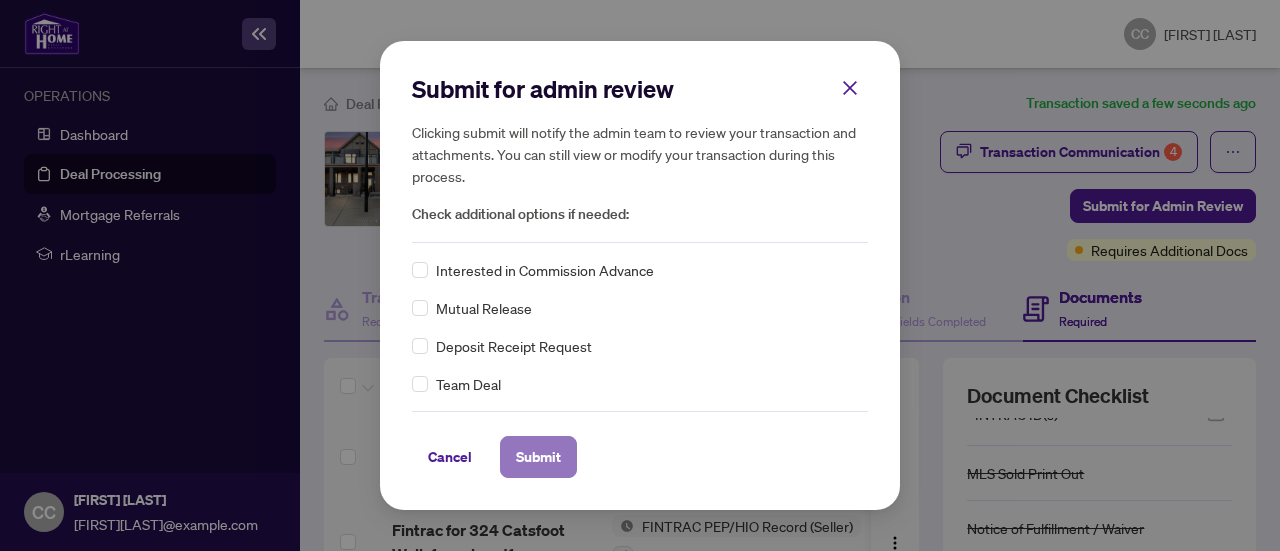 click on "Submit" at bounding box center (538, 457) 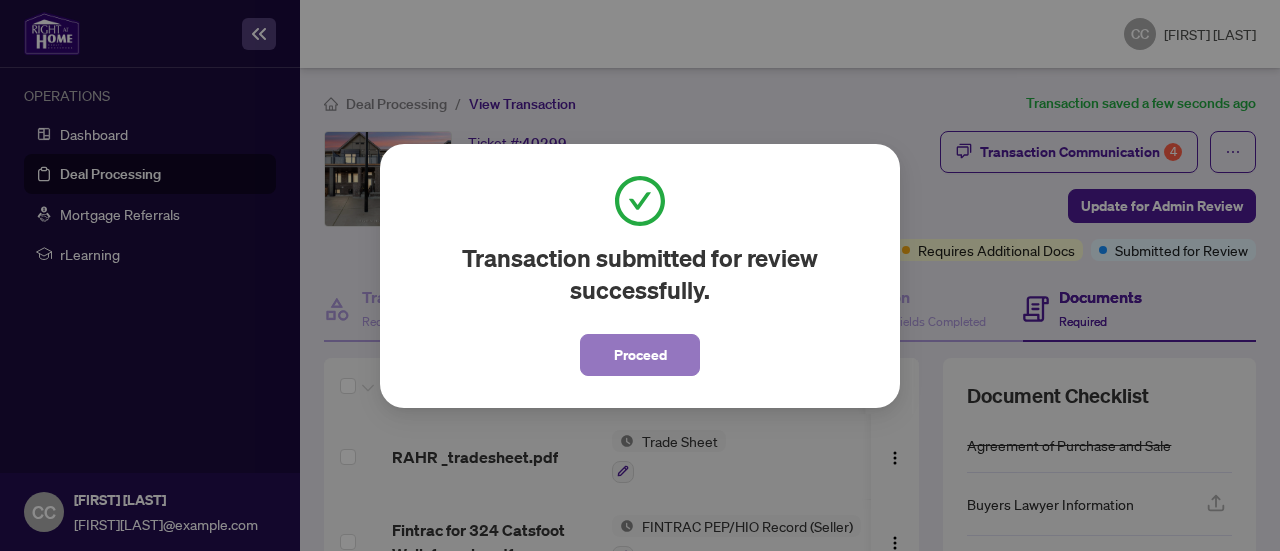 click on "Proceed" at bounding box center (640, 355) 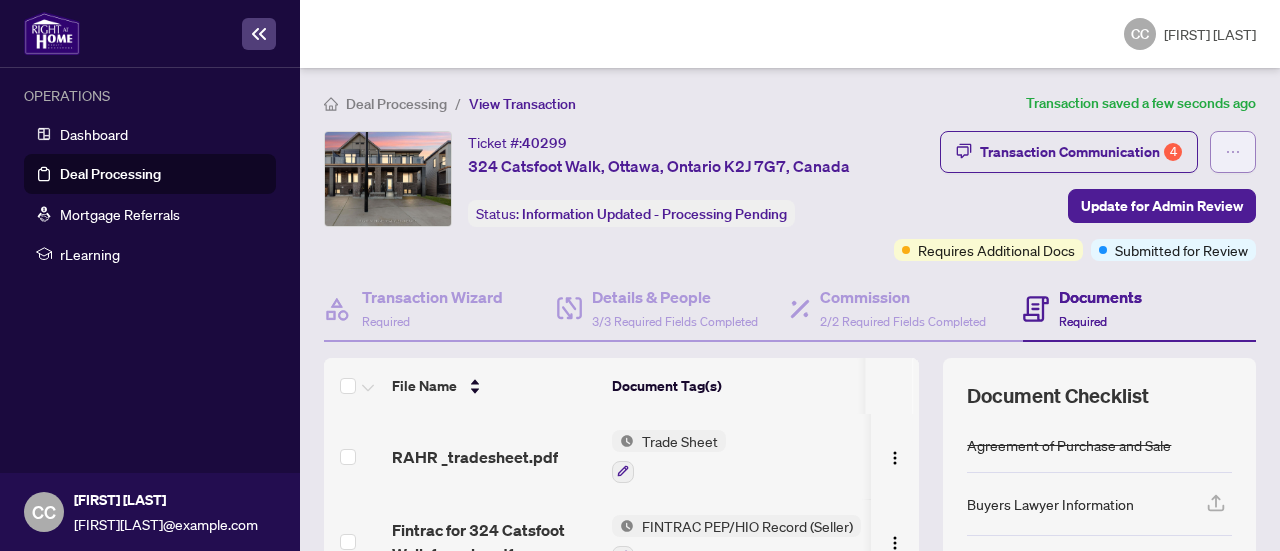 click at bounding box center (1233, 152) 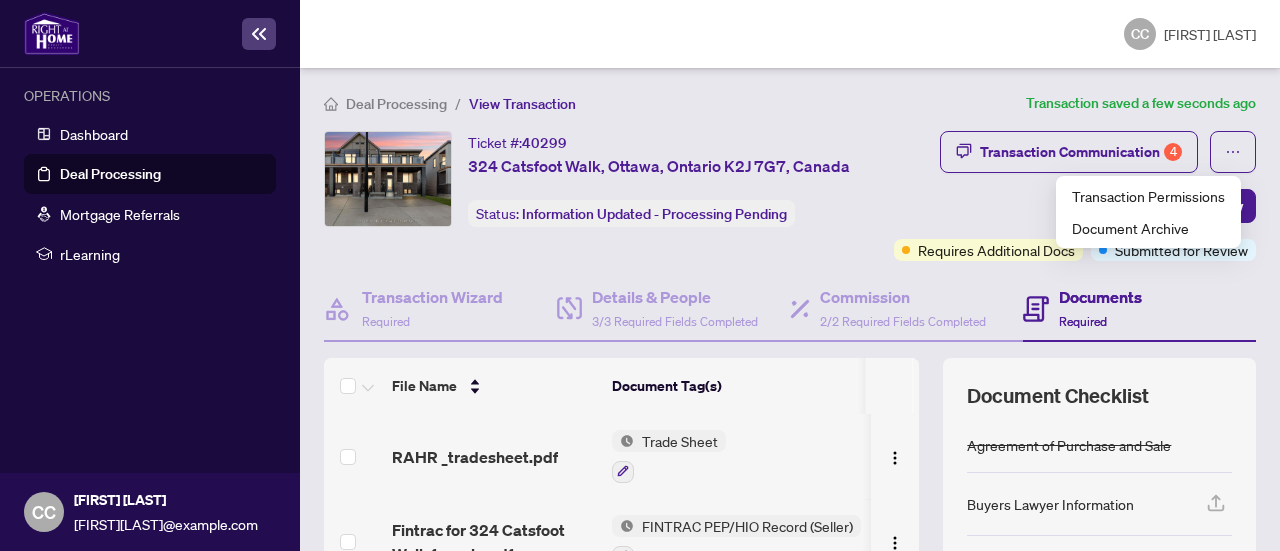 click on "Documents Required" at bounding box center (1139, 309) 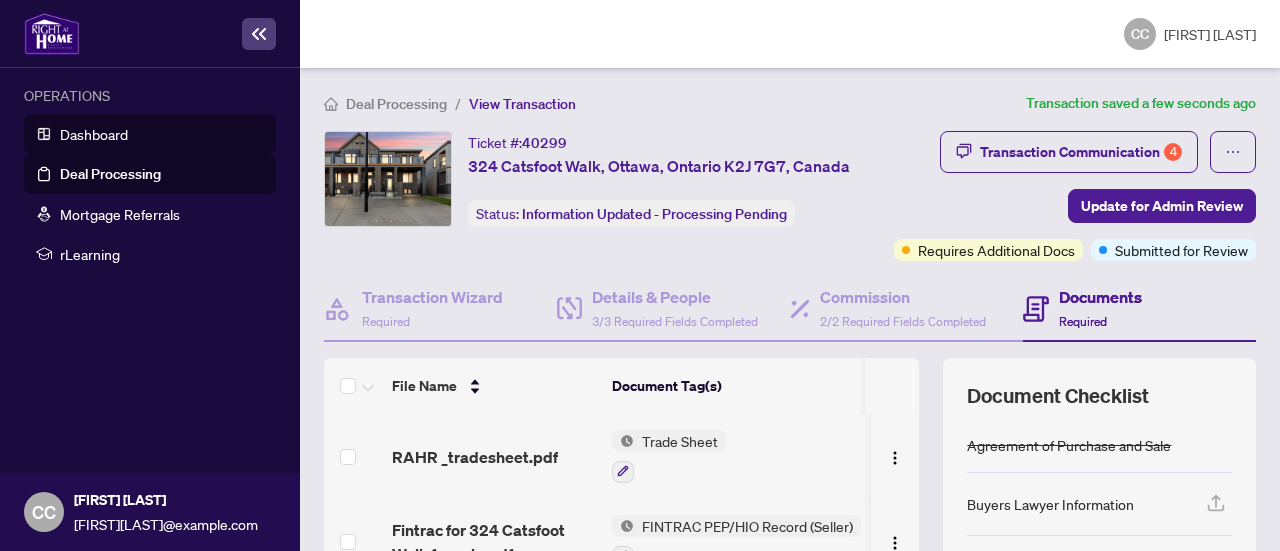 click on "Dashboard" at bounding box center [94, 134] 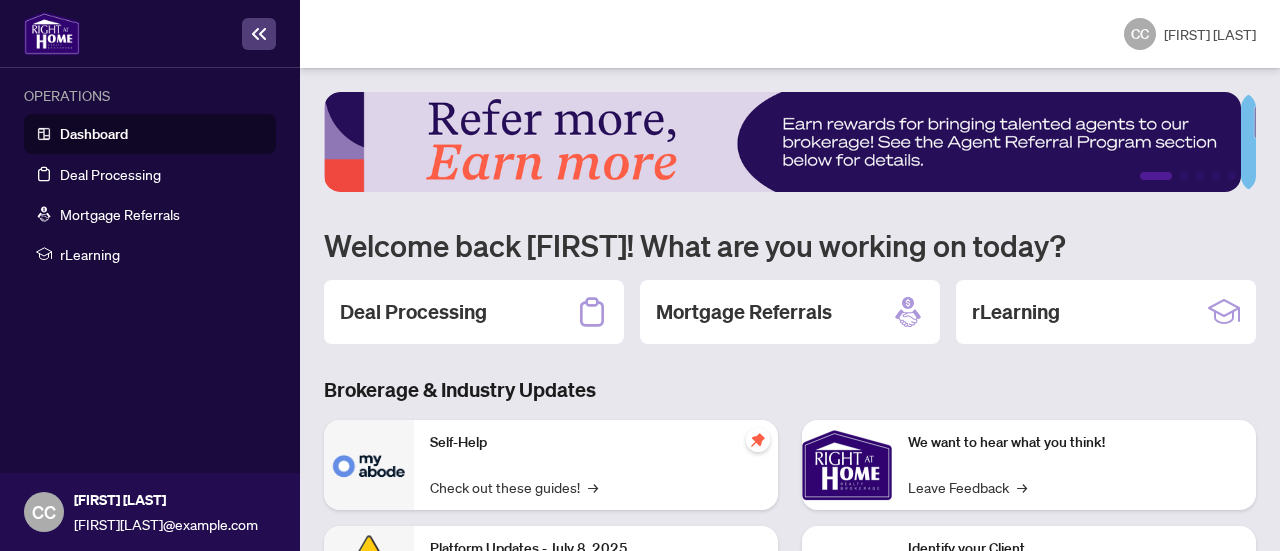 click on "[FIRST] [LAST]" at bounding box center (1210, 34) 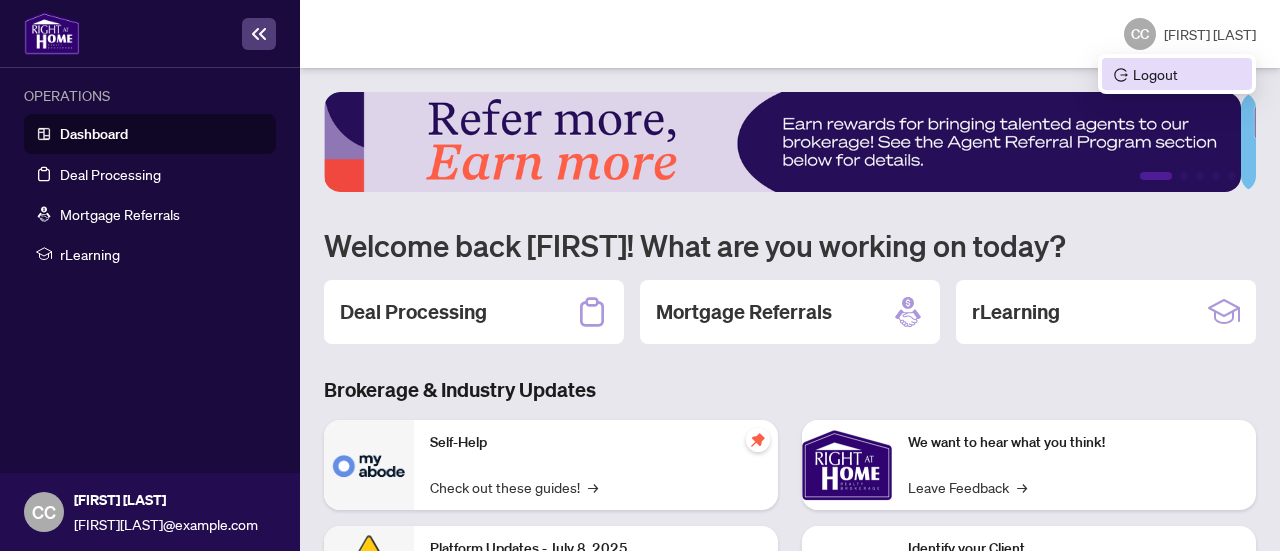 click on "Logout" at bounding box center [1177, 74] 